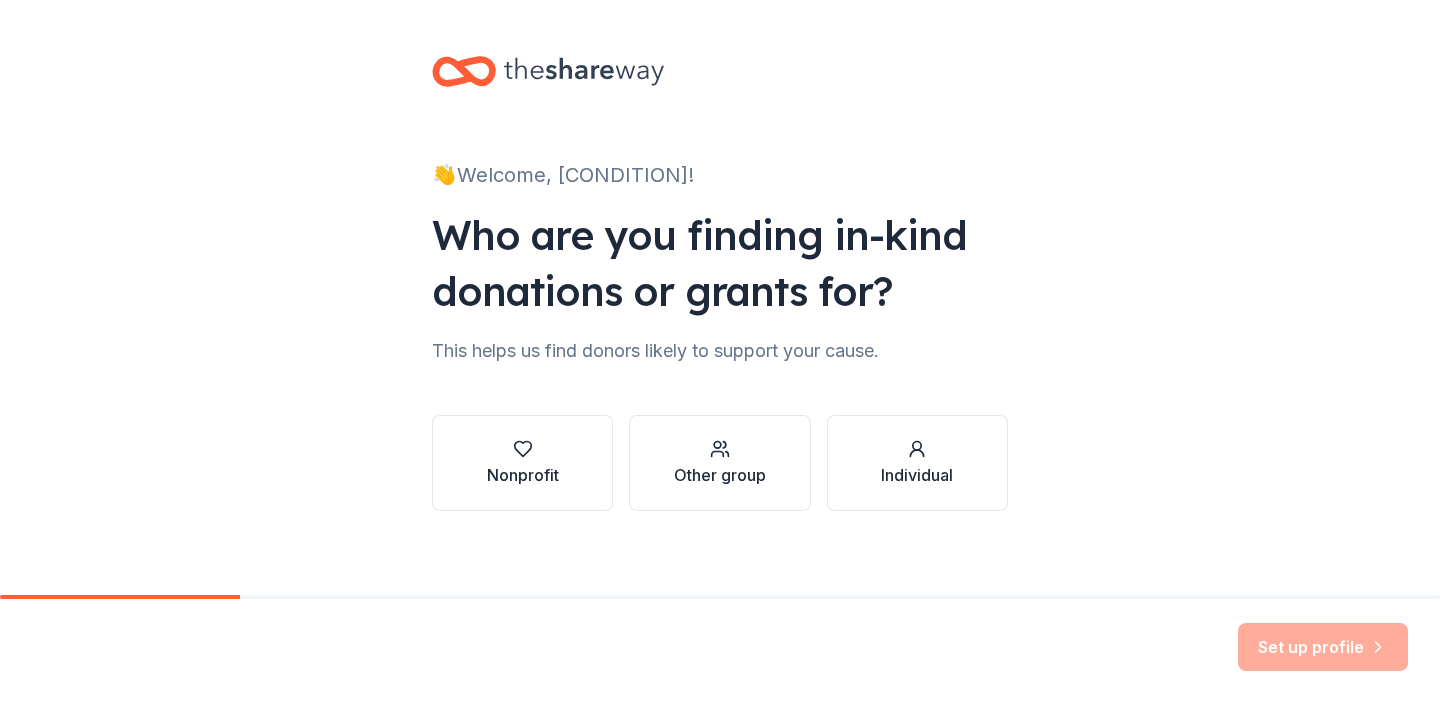 scroll, scrollTop: 0, scrollLeft: 0, axis: both 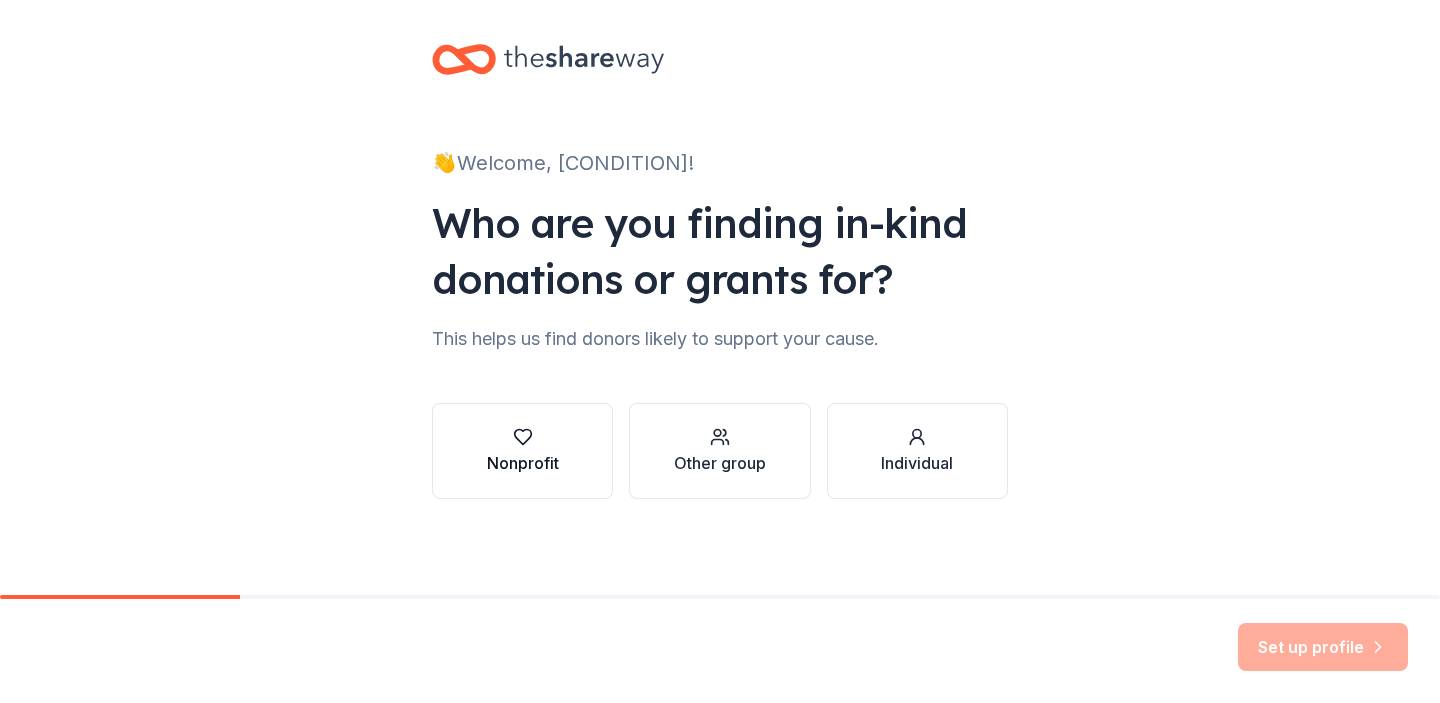 click on "Nonprofit" at bounding box center [523, 463] 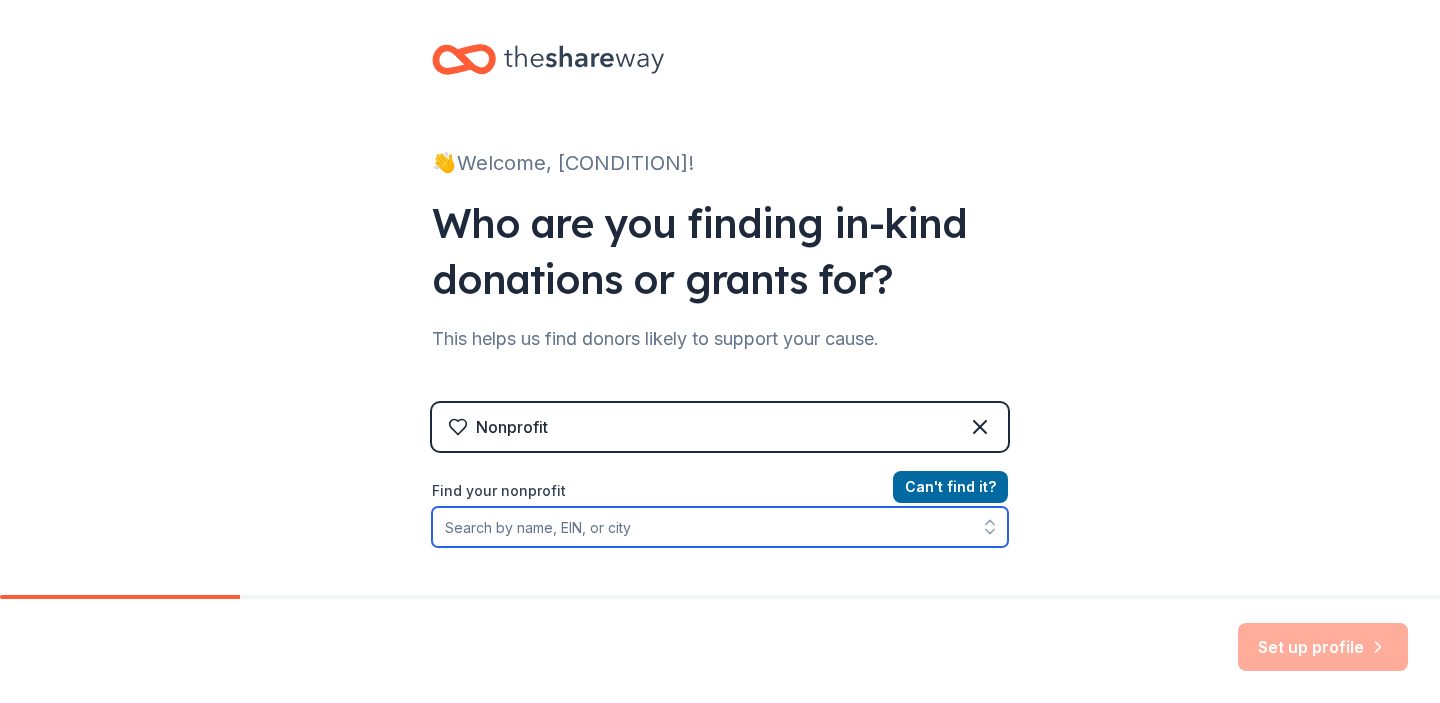 click on "Find your nonprofit" at bounding box center (720, 527) 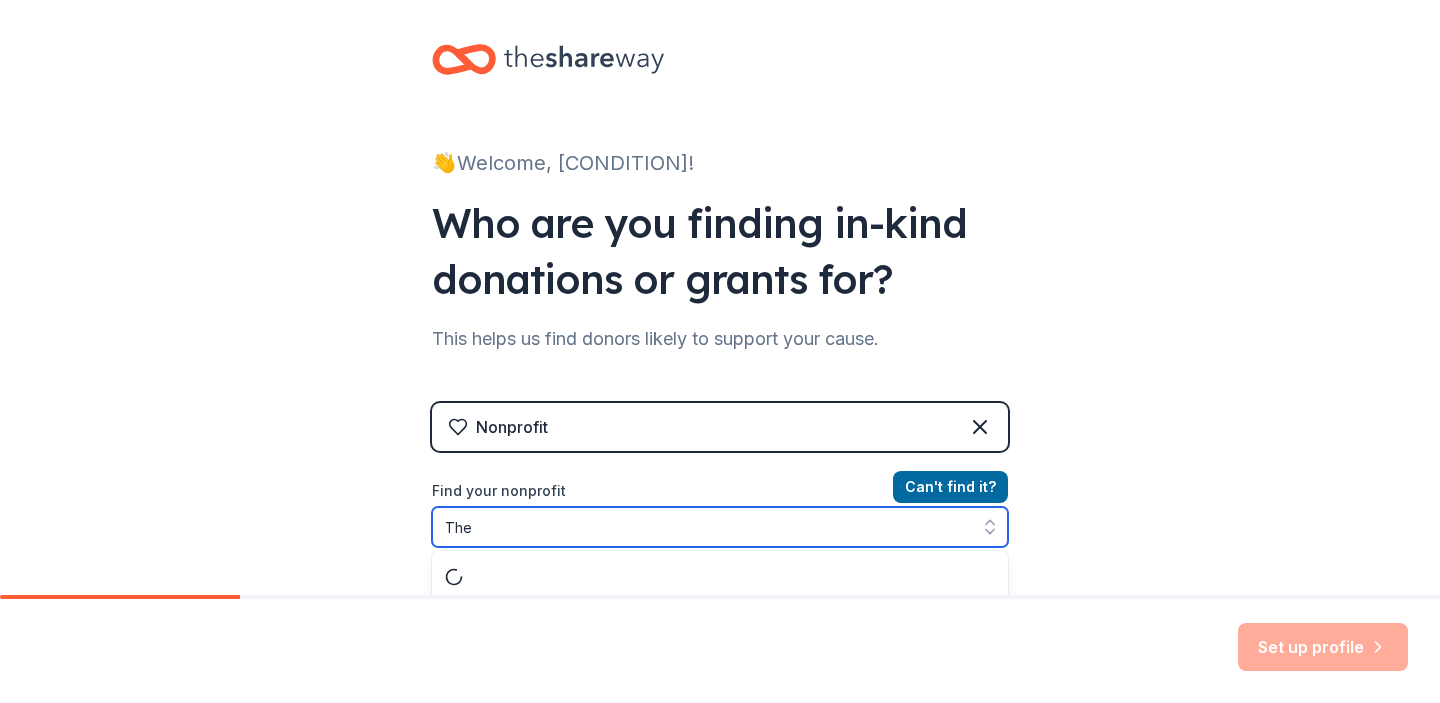 scroll, scrollTop: 64, scrollLeft: 0, axis: vertical 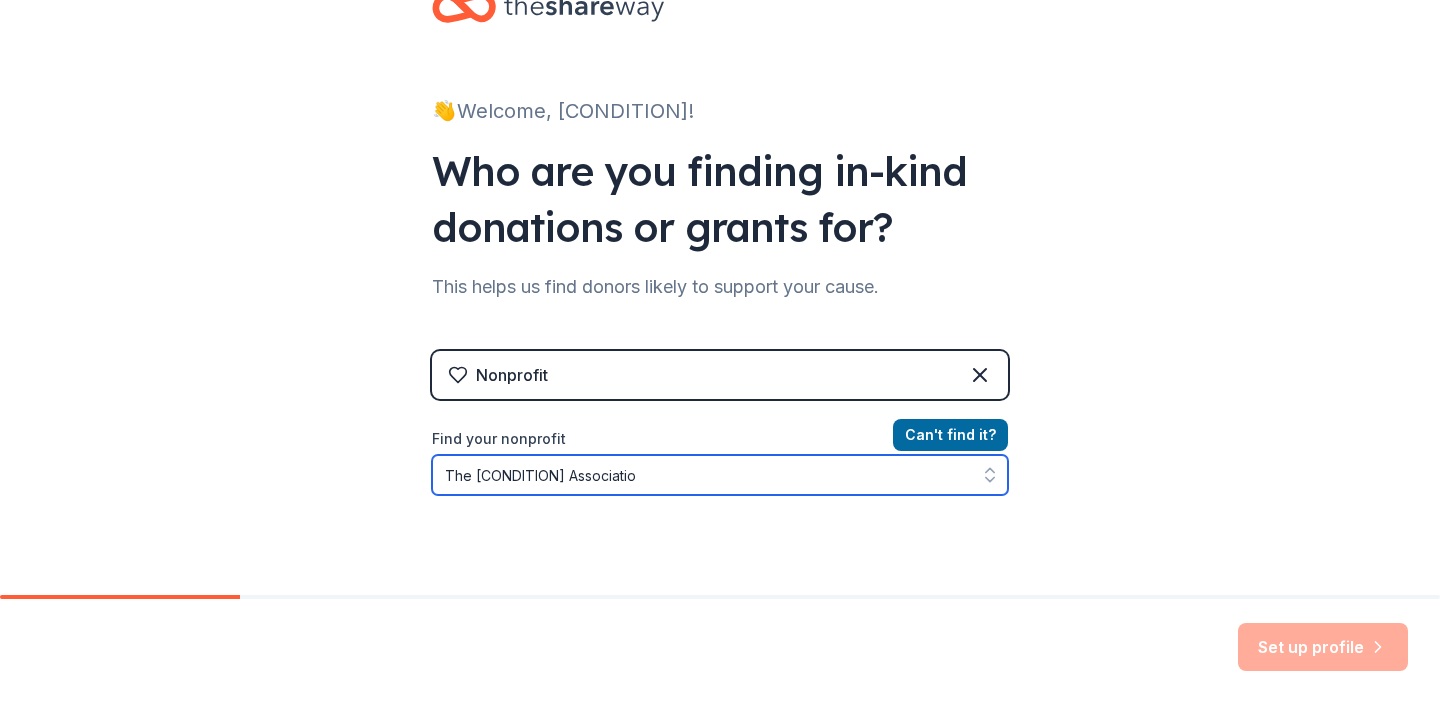 type on "The [CONDITION] Association" 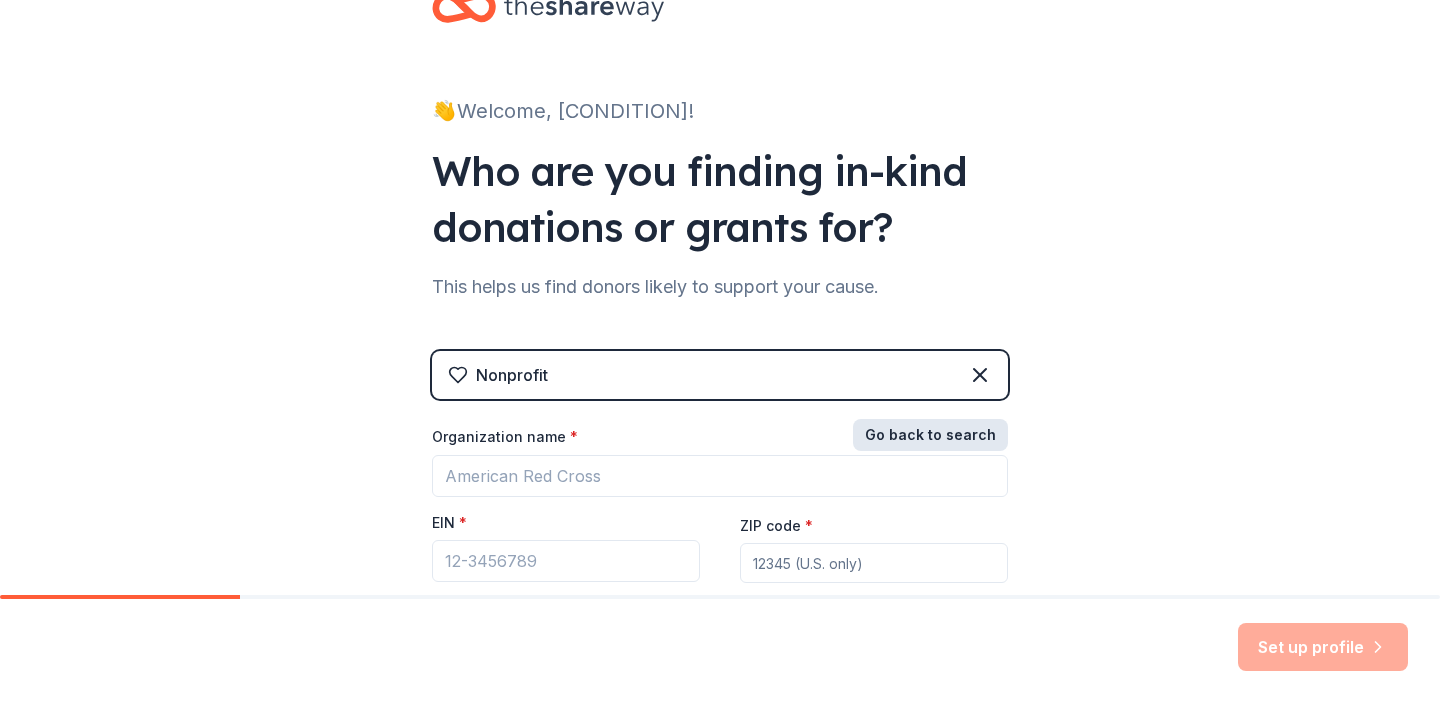 click on "Go back to search" at bounding box center (930, 435) 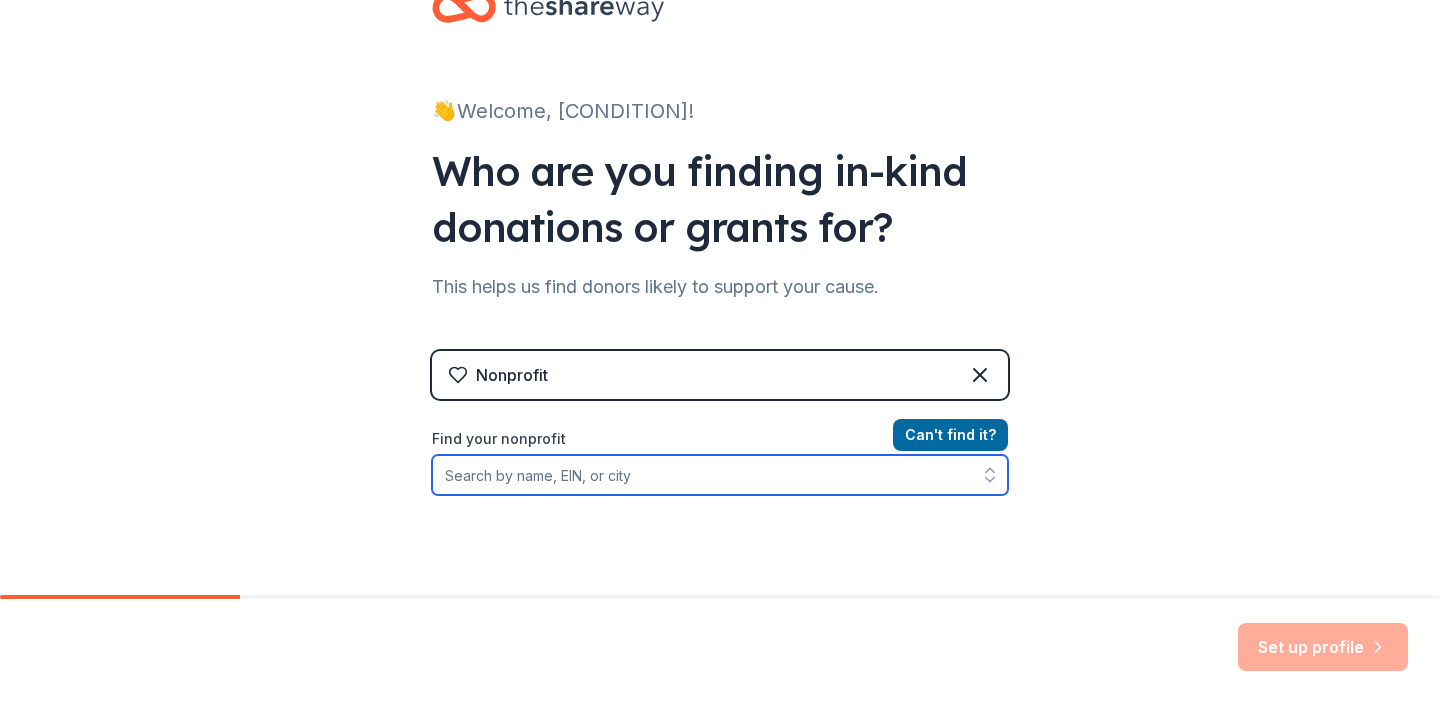 click on "Find your nonprofit" at bounding box center (720, 475) 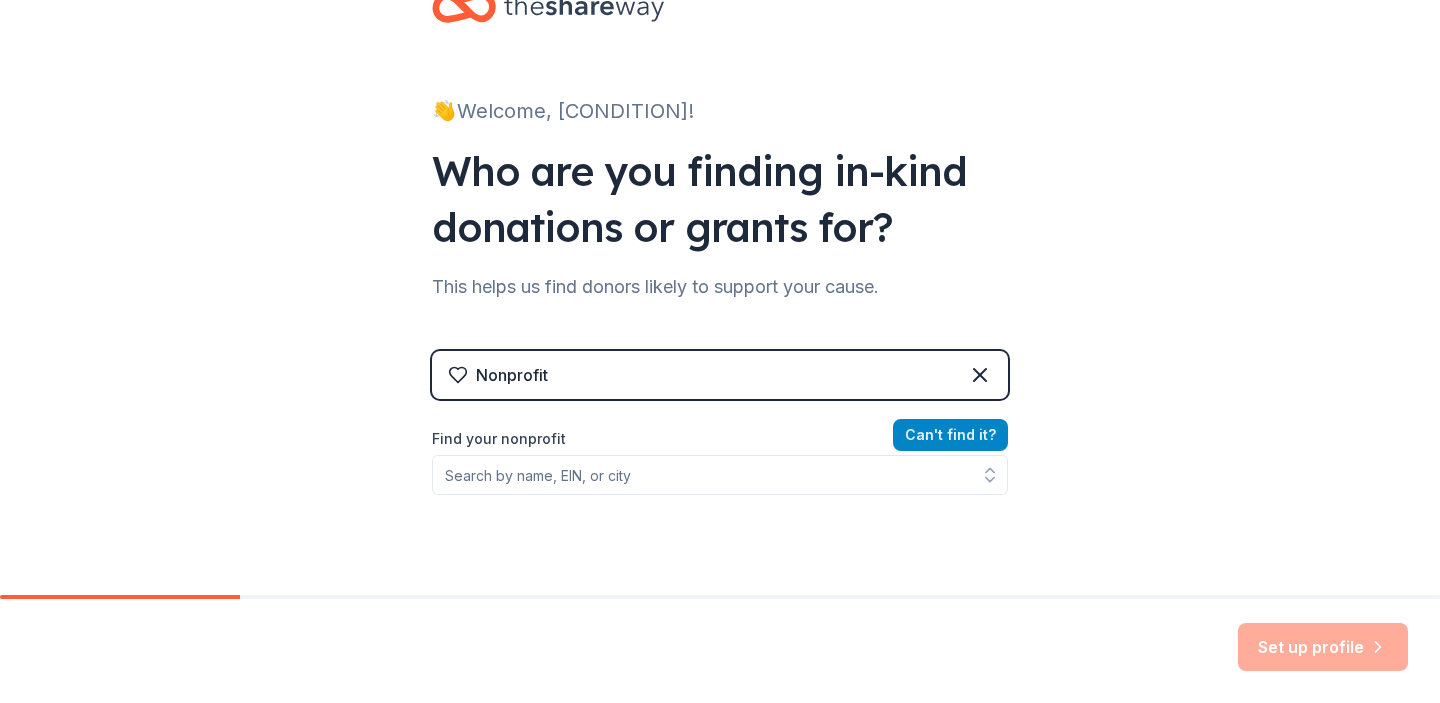 click on "Can ' t find it?" at bounding box center (950, 435) 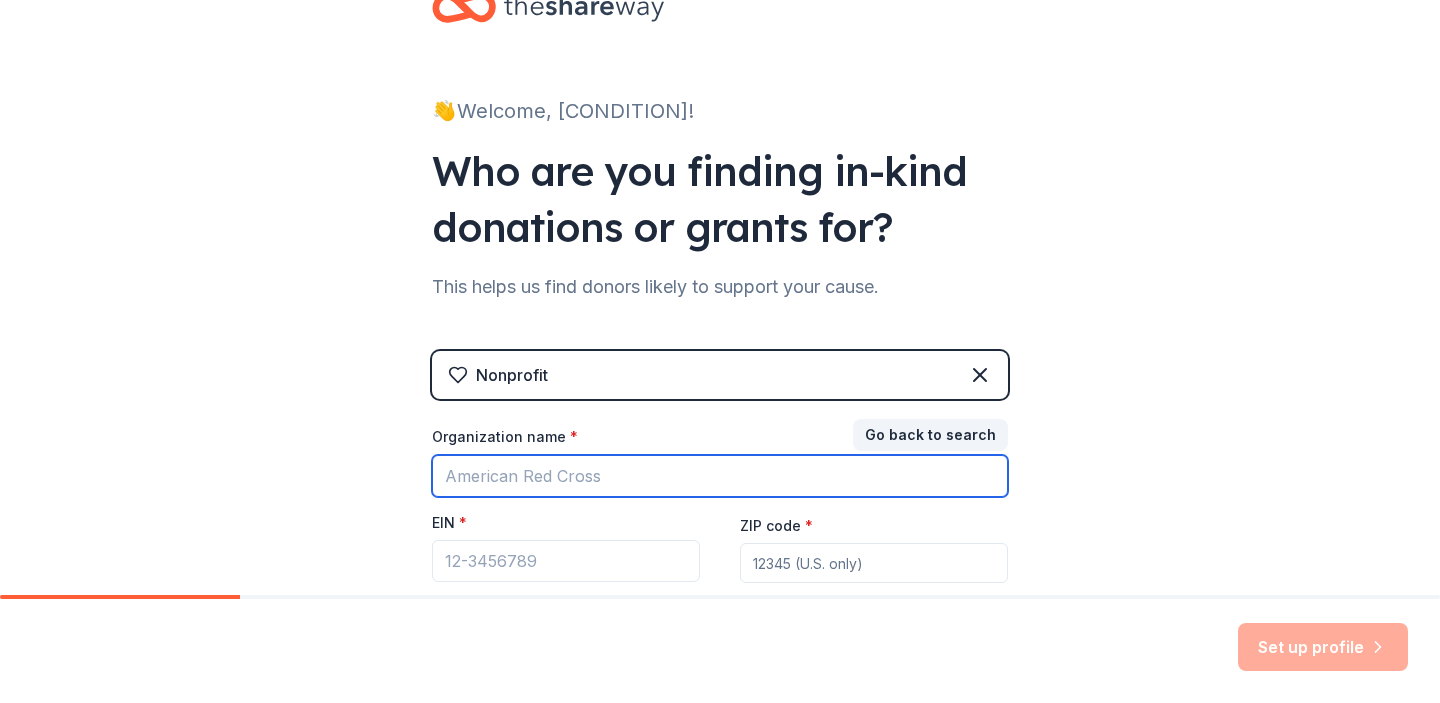 click on "Organization name *" at bounding box center [720, 476] 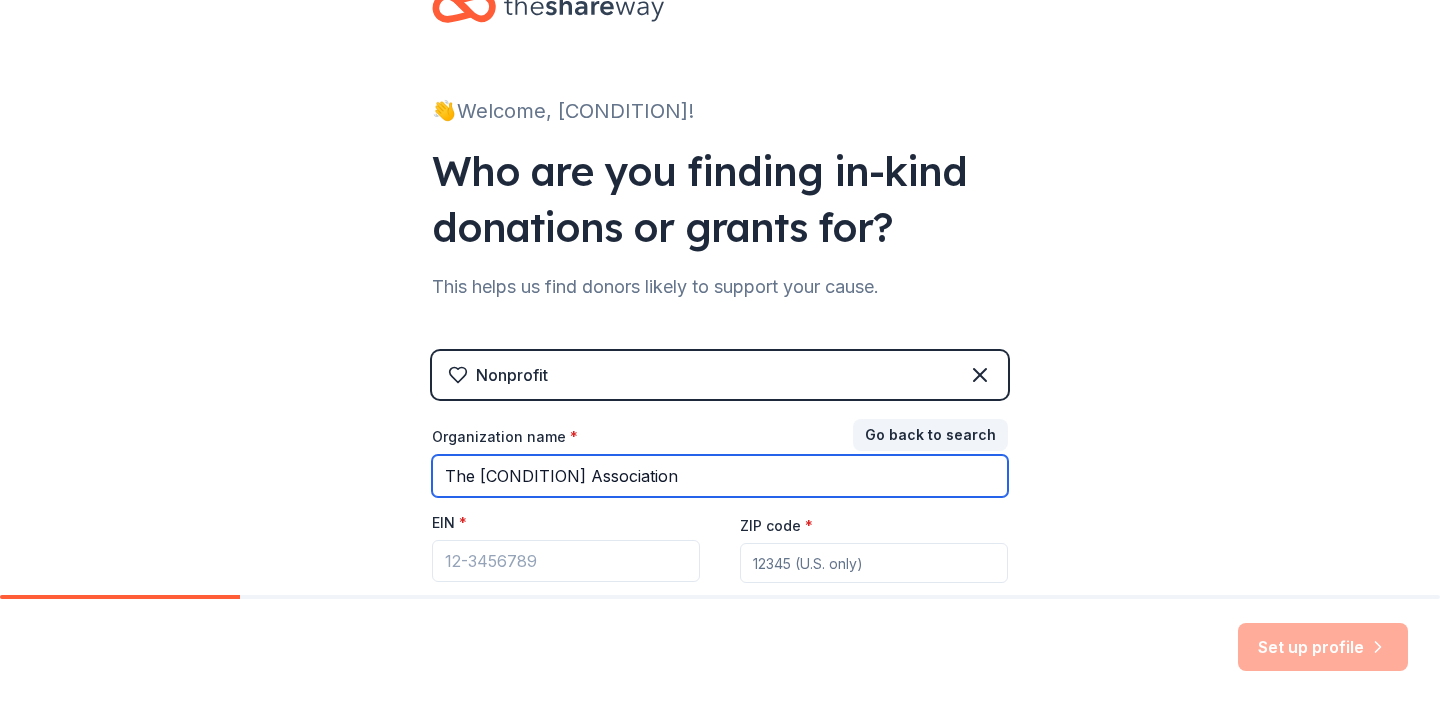 type on "The [CONDITION] Association" 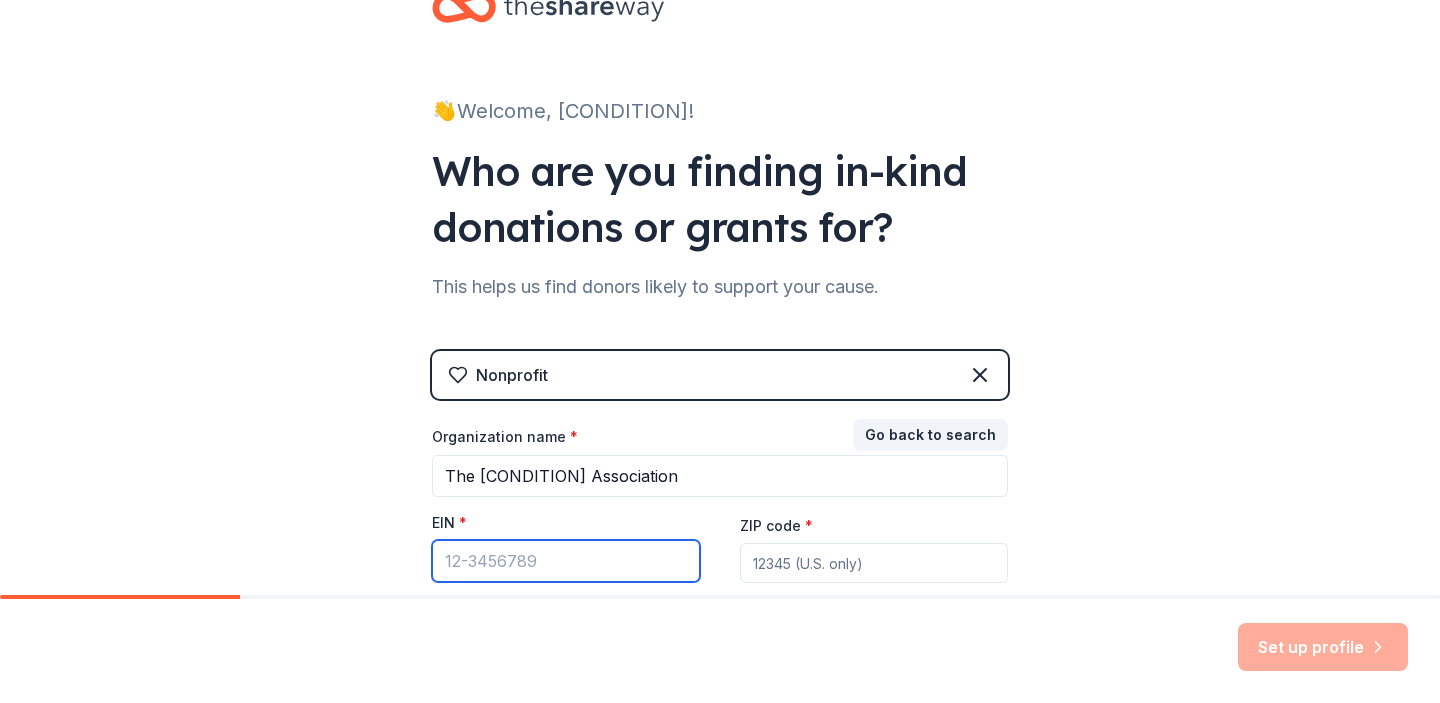 click on "EIN *" at bounding box center [566, 561] 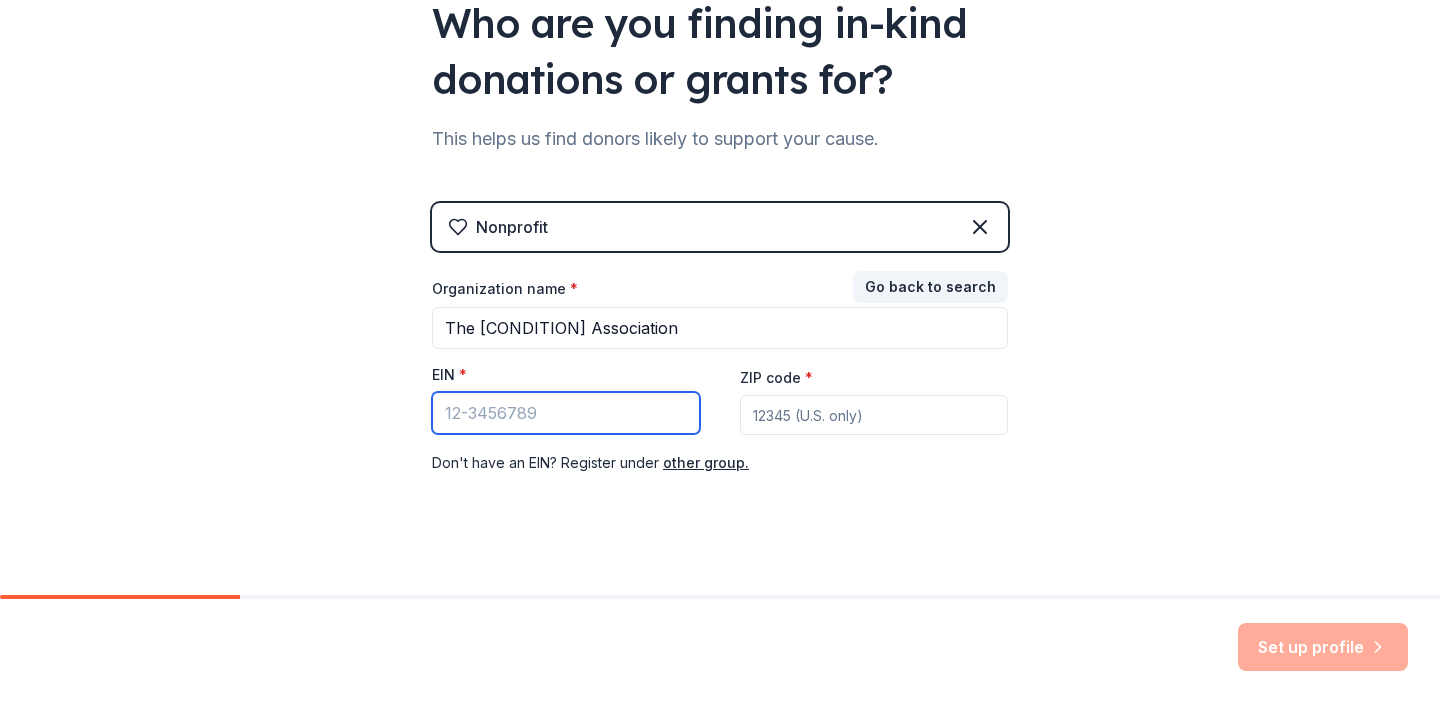 scroll, scrollTop: 215, scrollLeft: 0, axis: vertical 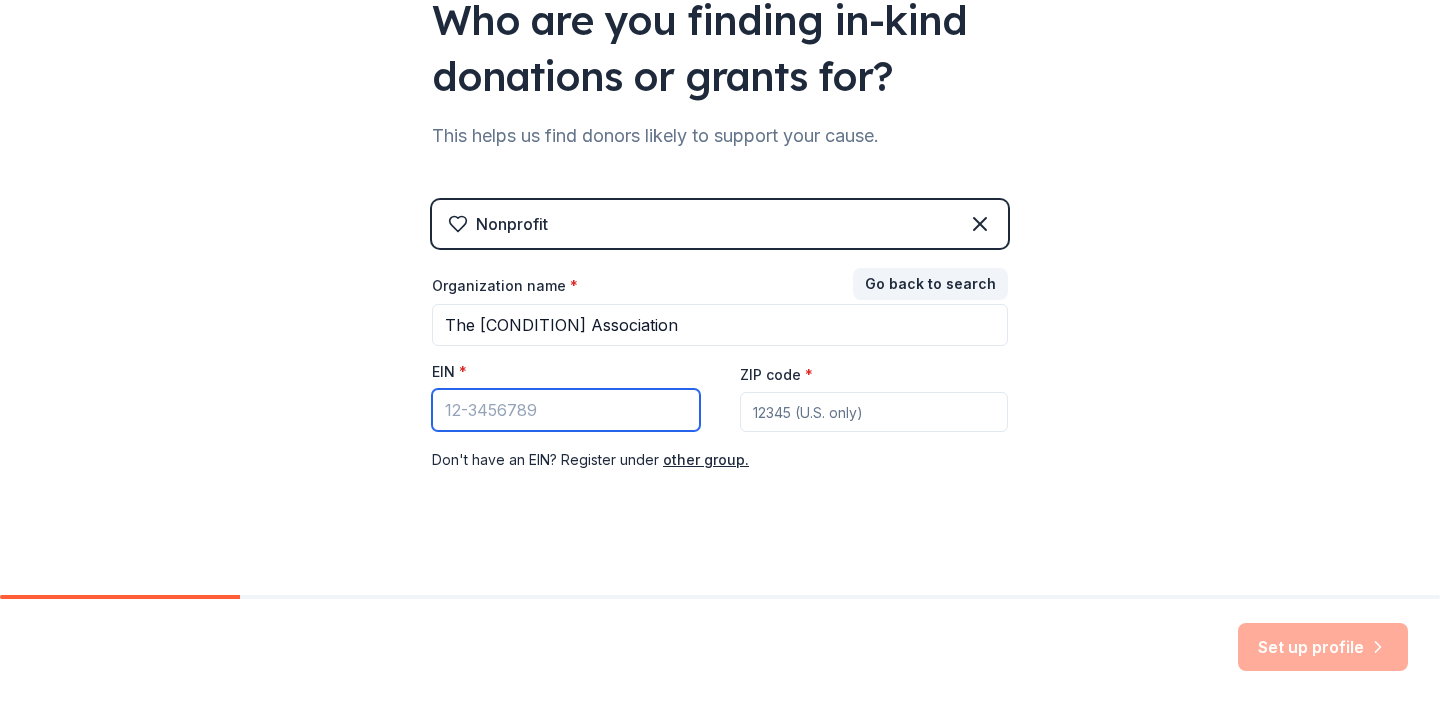 paste on "[ACCOUNT_NUMBER]" 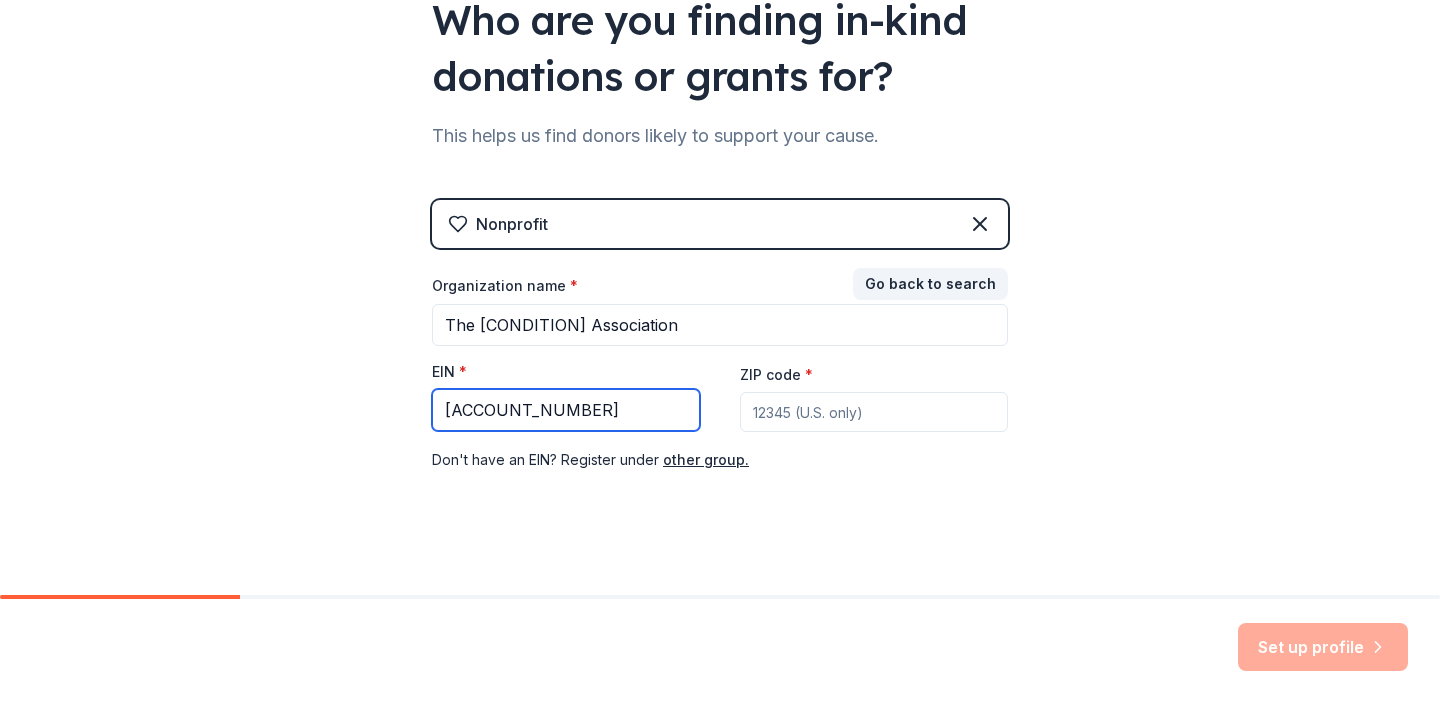 type on "[ACCOUNT_NUMBER]" 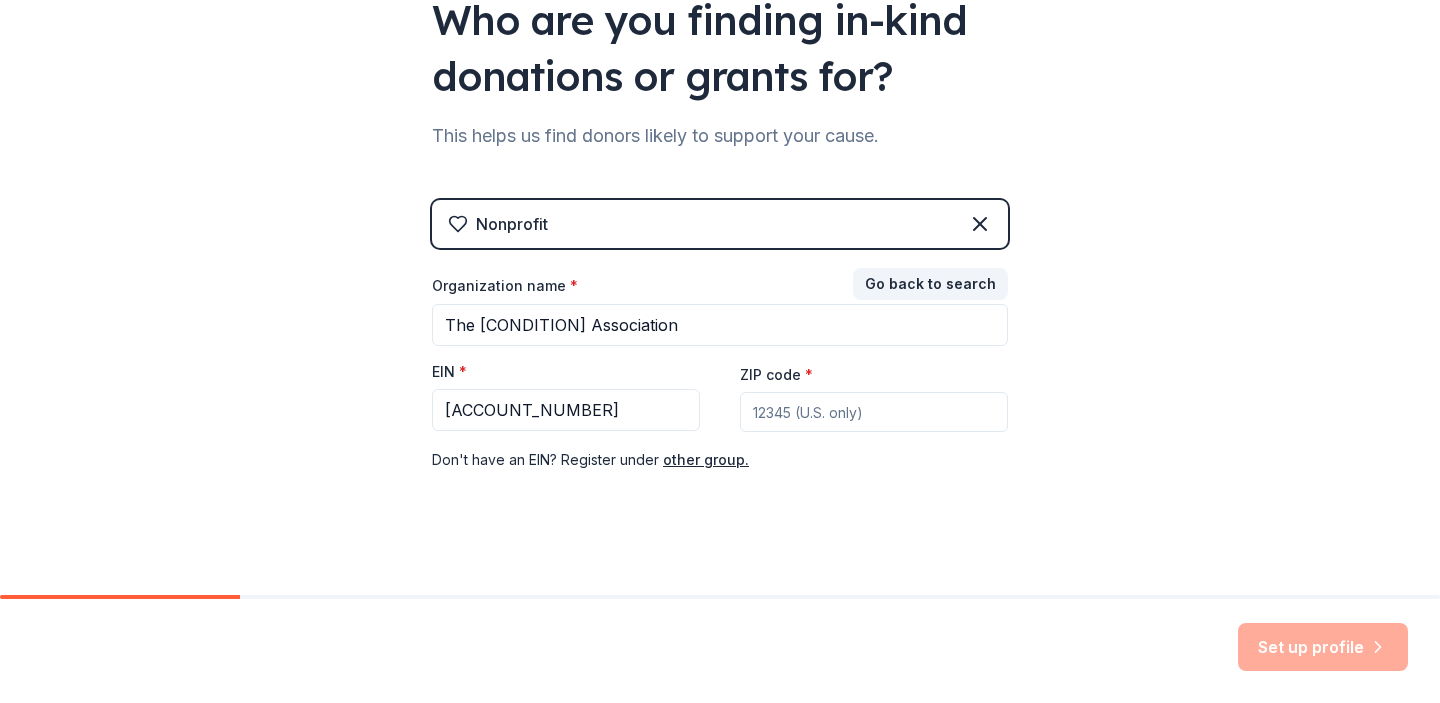 click on "ZIP code *" at bounding box center [874, 412] 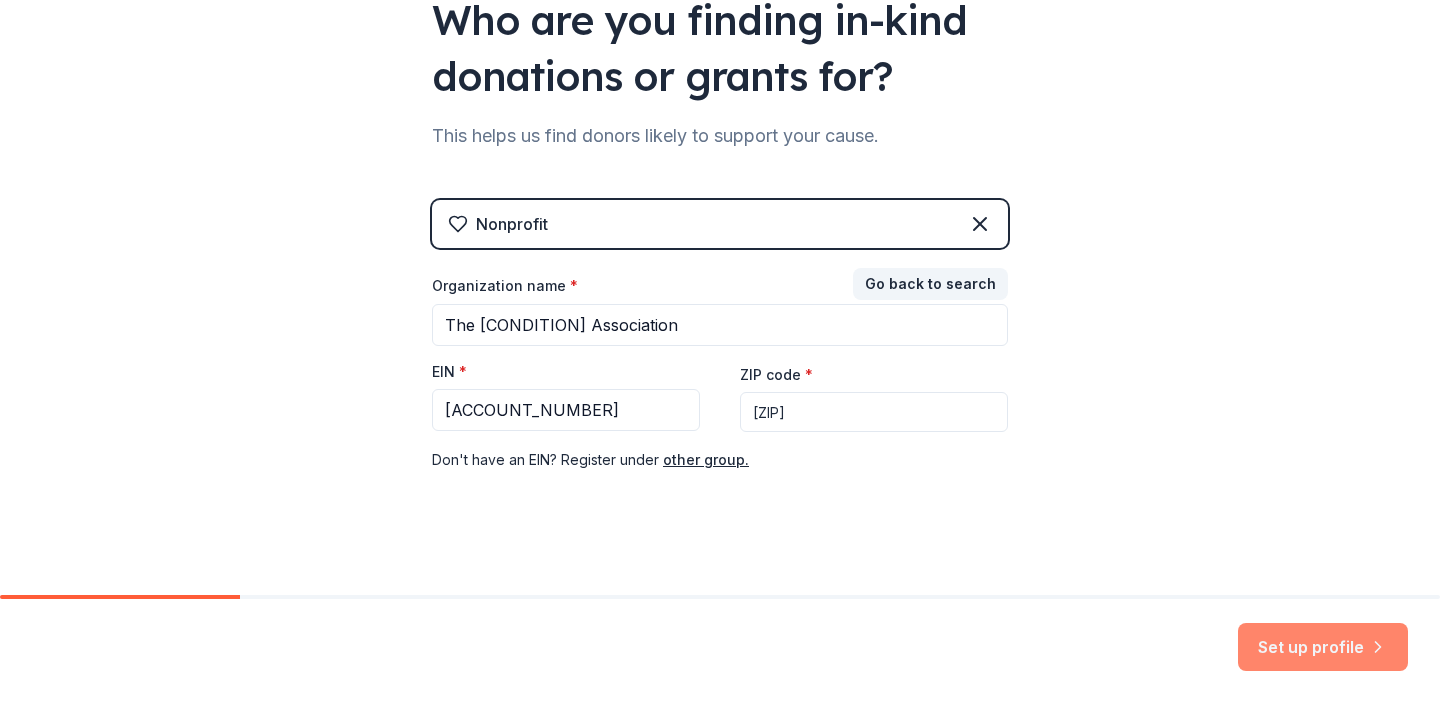 type on "[ZIP]" 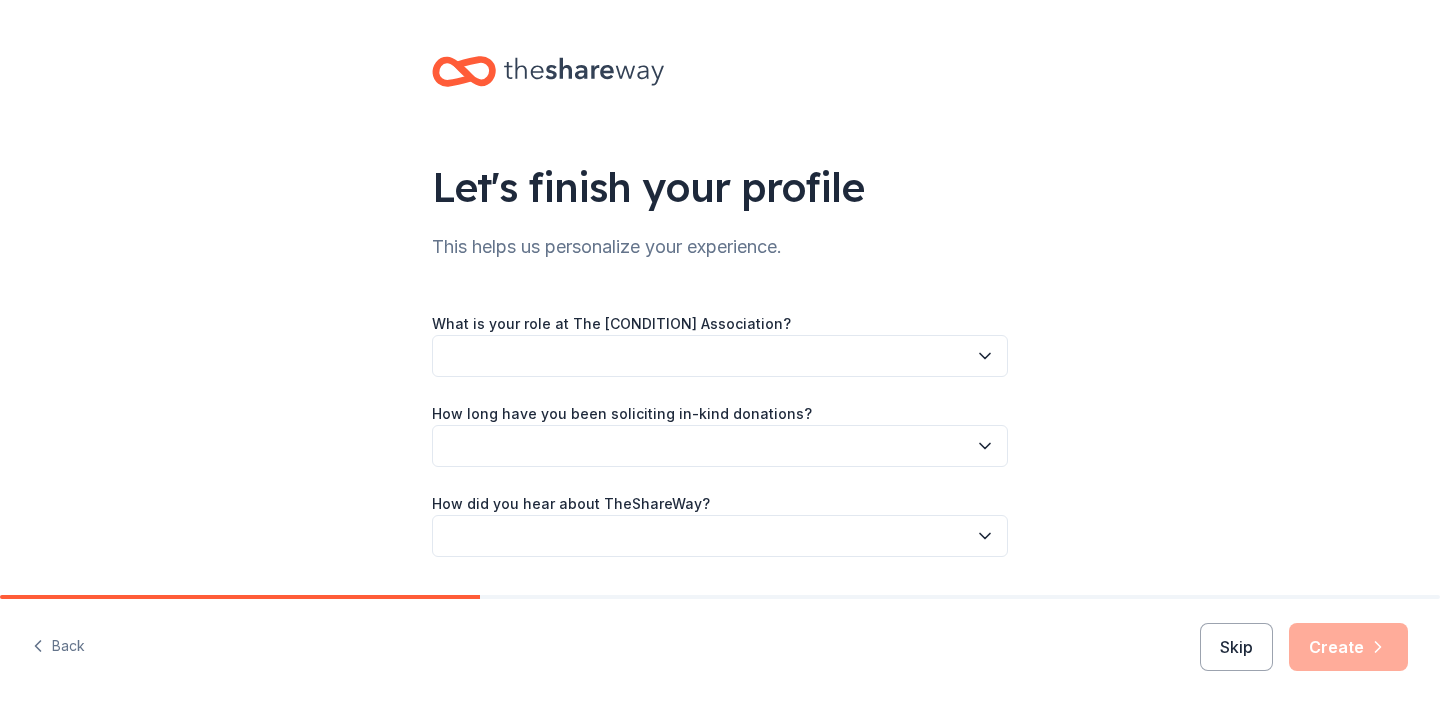 click at bounding box center [720, 356] 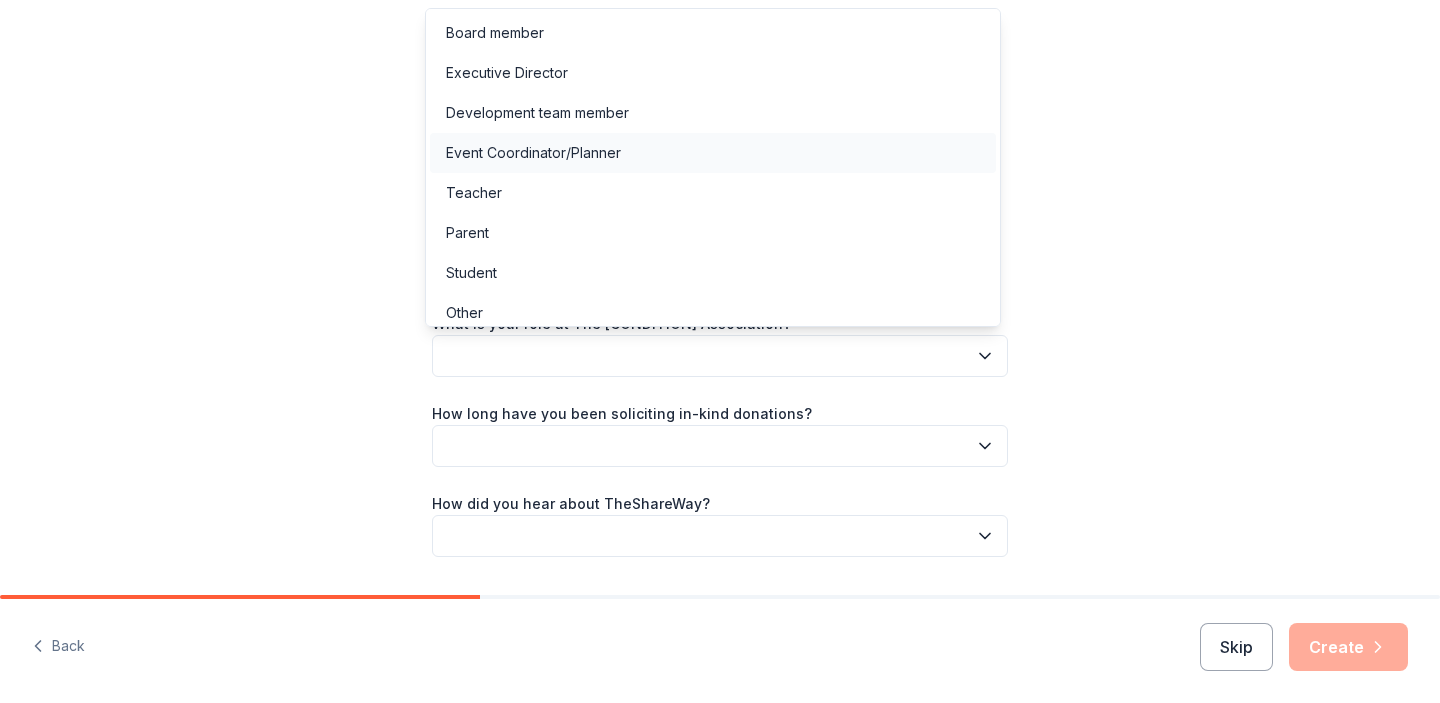 scroll, scrollTop: 11, scrollLeft: 0, axis: vertical 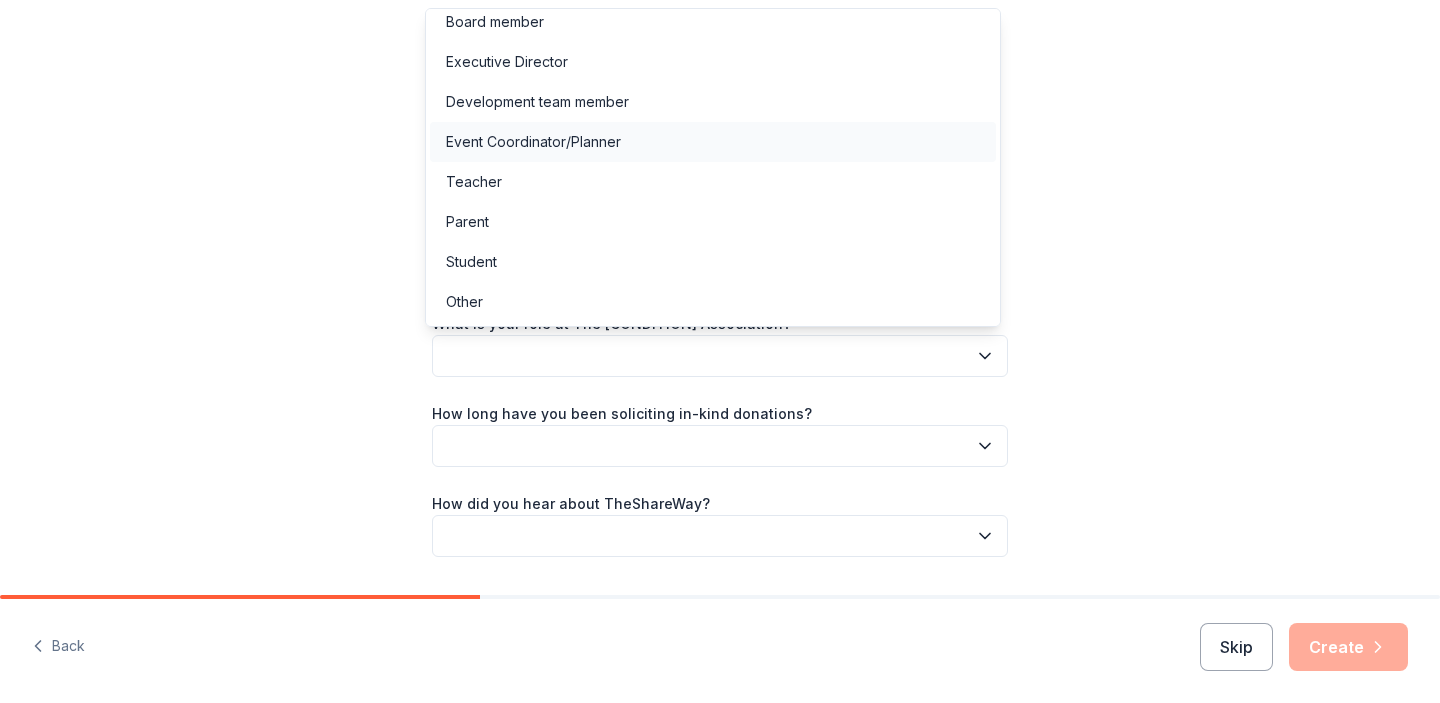 click on "Event Coordinator/Planner" at bounding box center [533, 142] 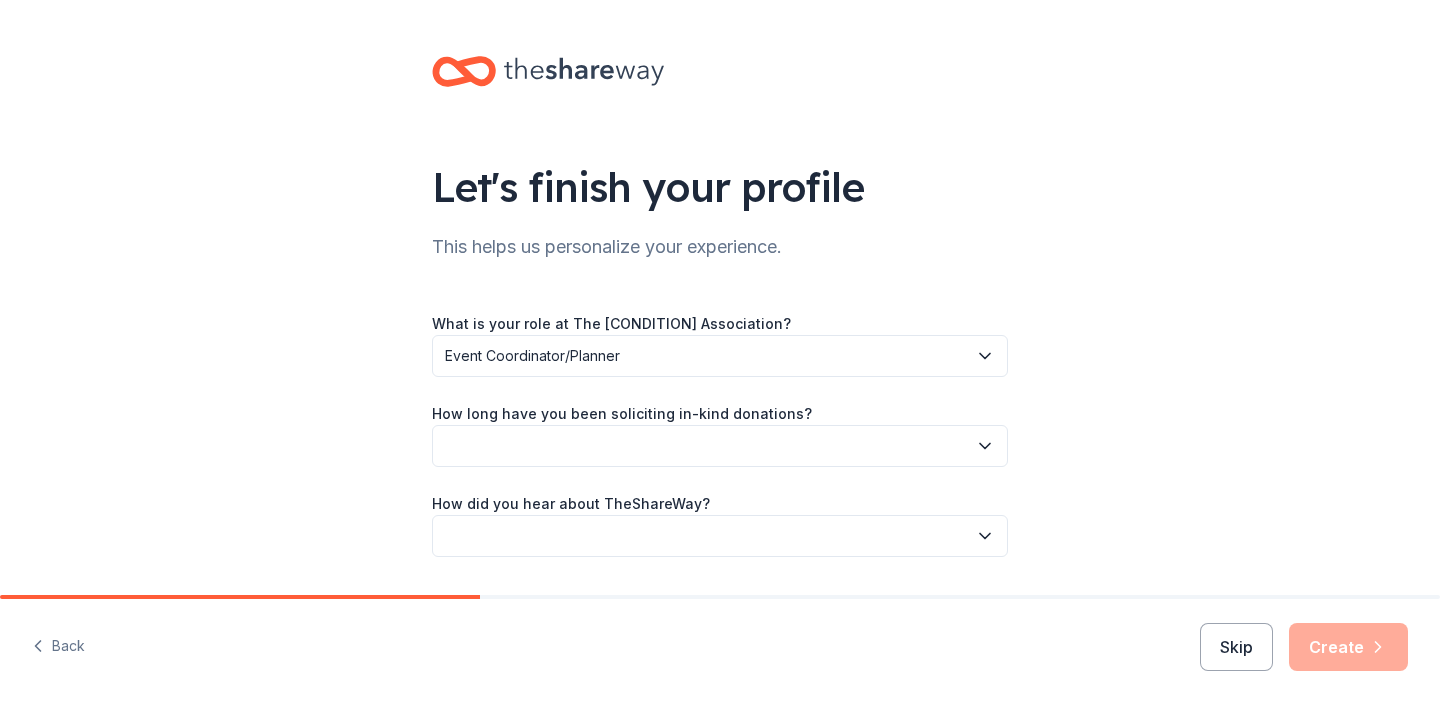 click at bounding box center [720, 446] 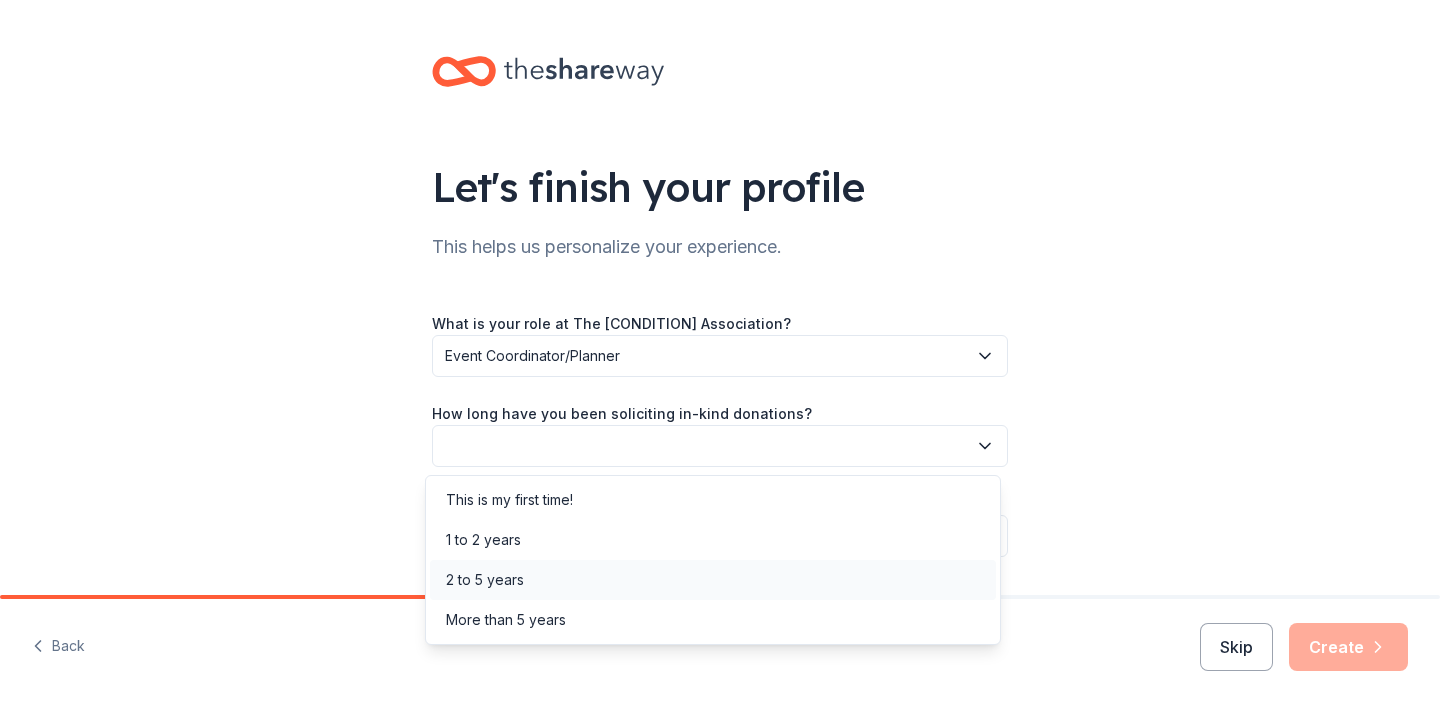 click on "2 to 5 years" at bounding box center [713, 580] 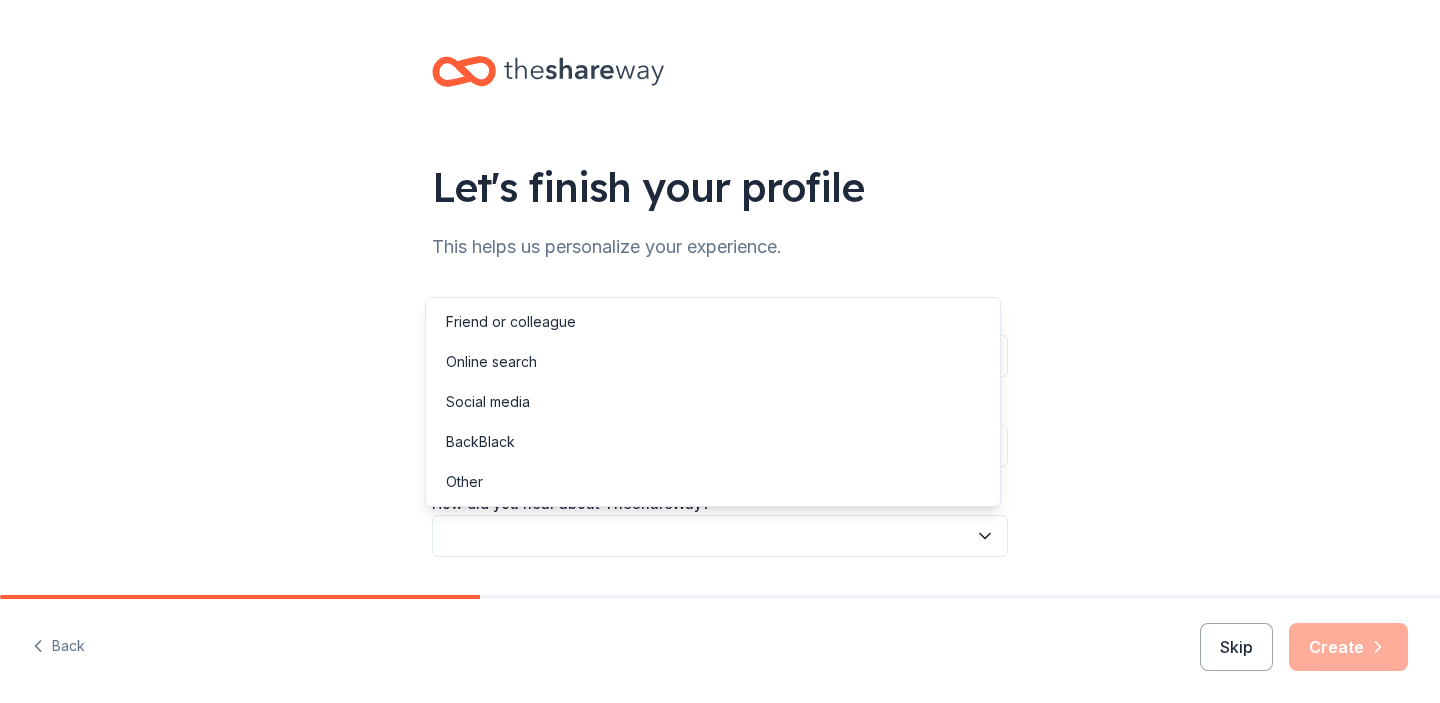 click at bounding box center (720, 536) 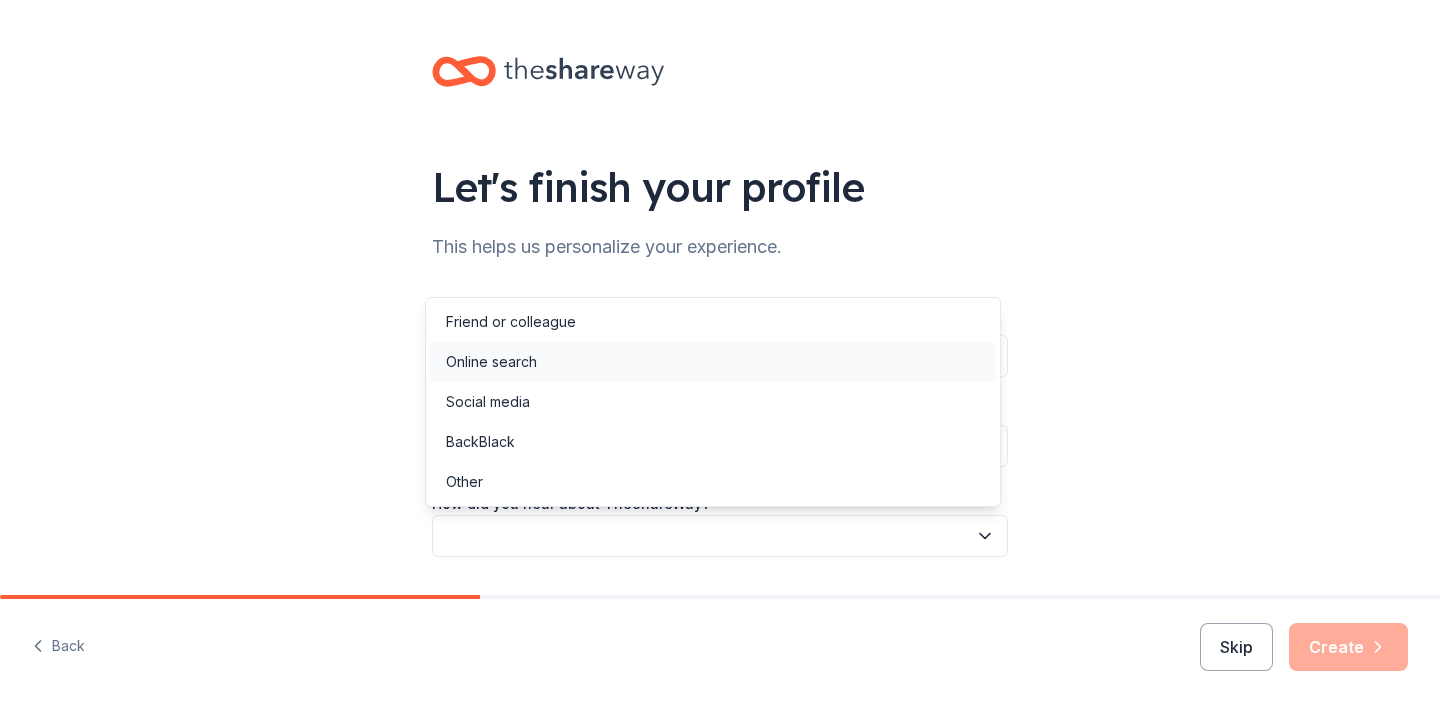 click on "Online search" at bounding box center [713, 362] 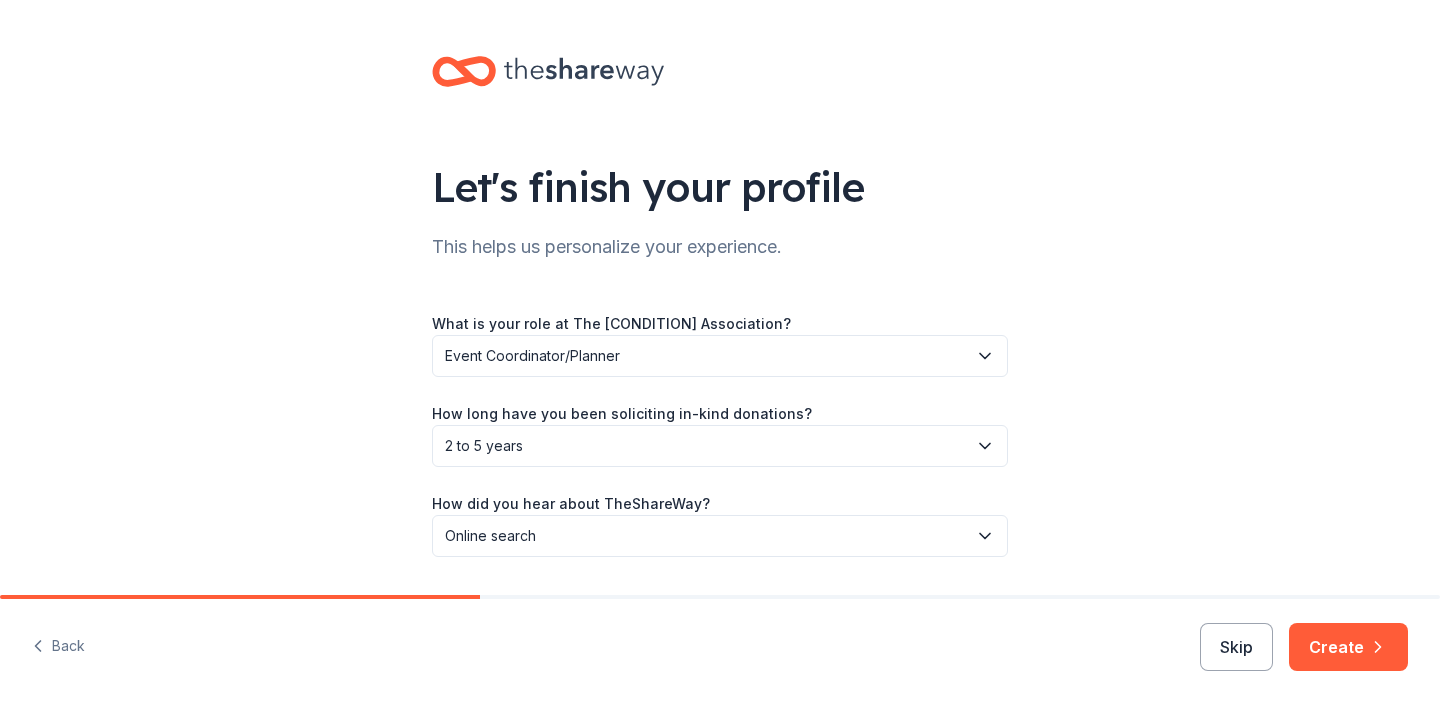 scroll, scrollTop: 58, scrollLeft: 0, axis: vertical 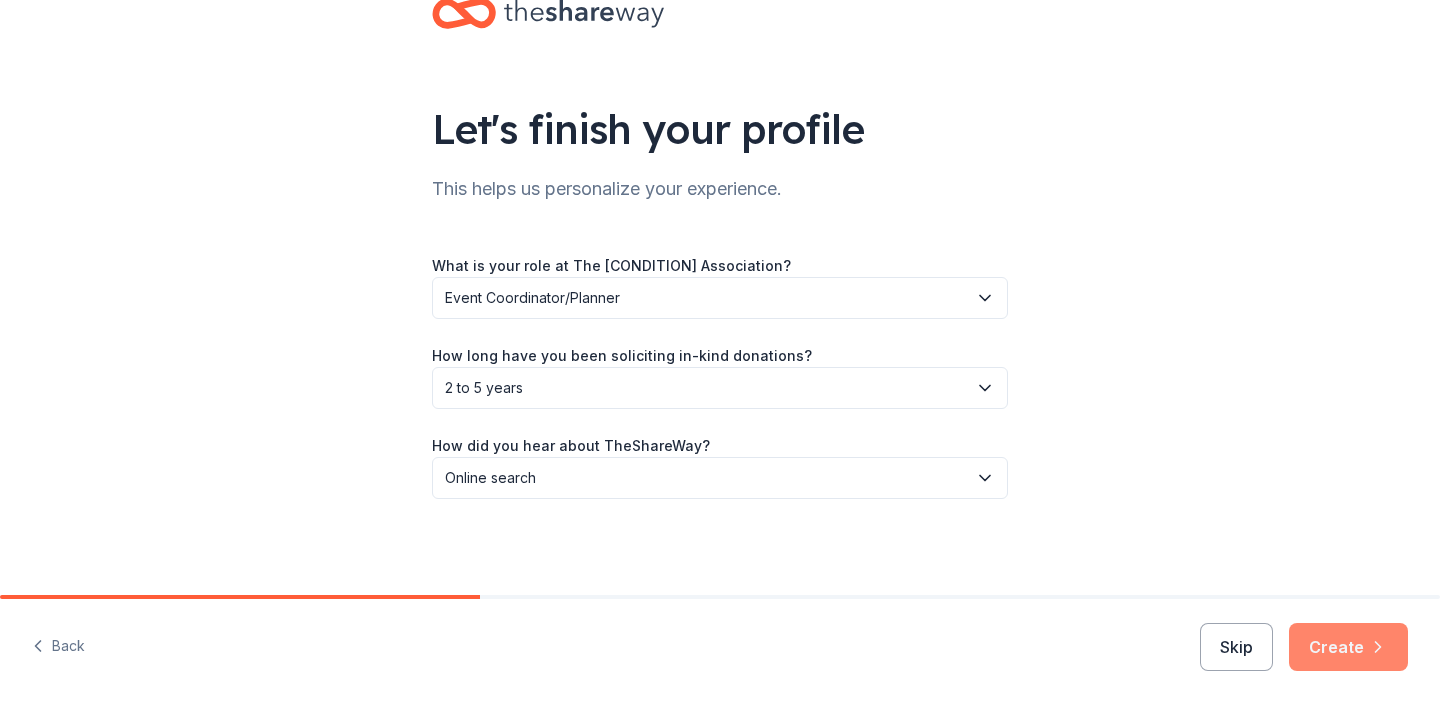 click on "Create" at bounding box center (1348, 647) 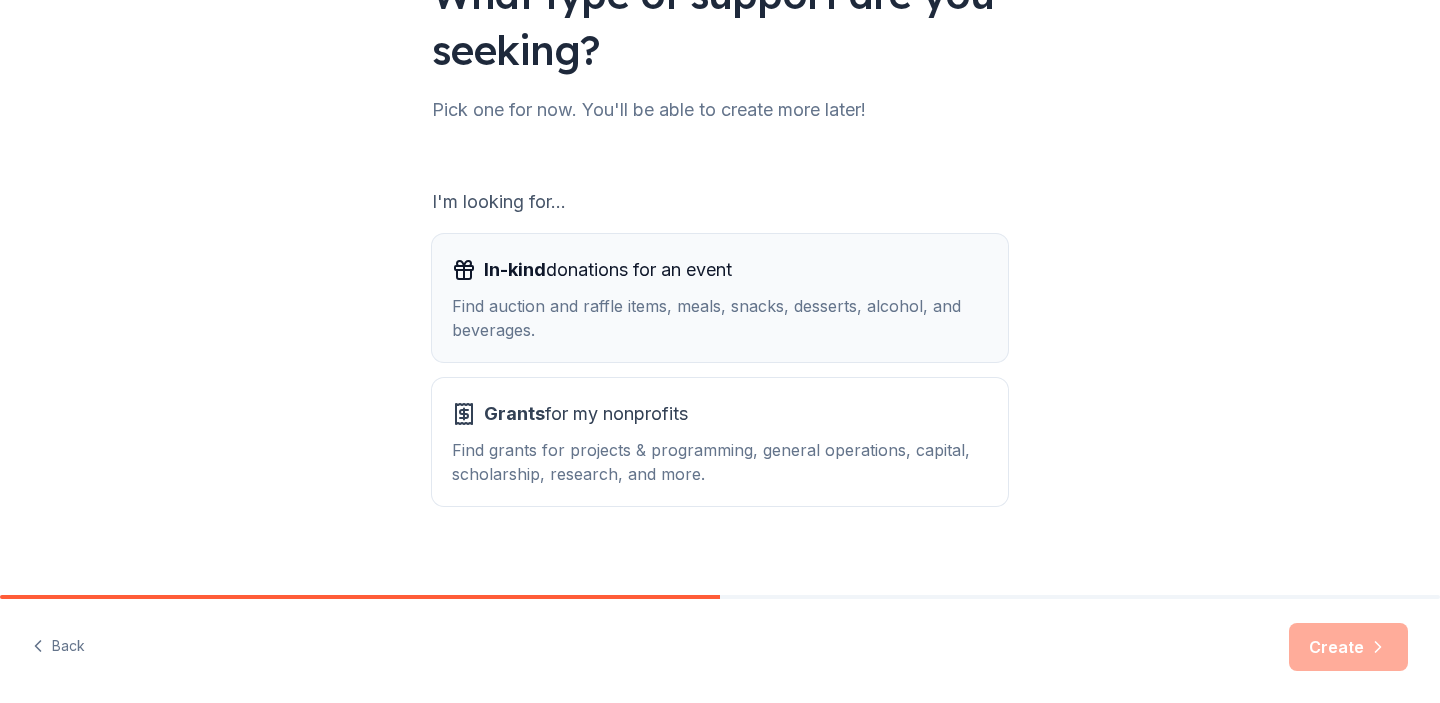 scroll, scrollTop: 212, scrollLeft: 0, axis: vertical 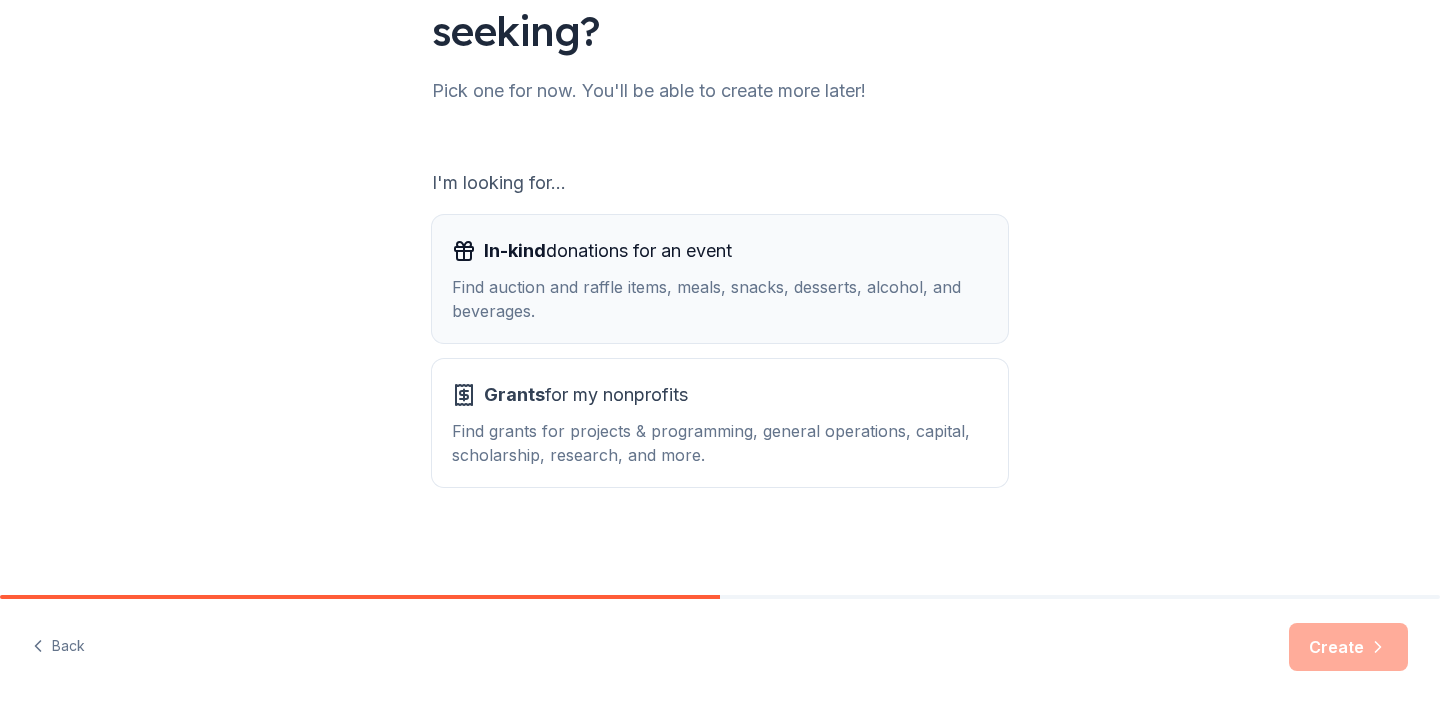 click on "In-kind  donations for an event Find auction and raffle items, meals, snacks, desserts, alcohol, and beverages." at bounding box center (720, 279) 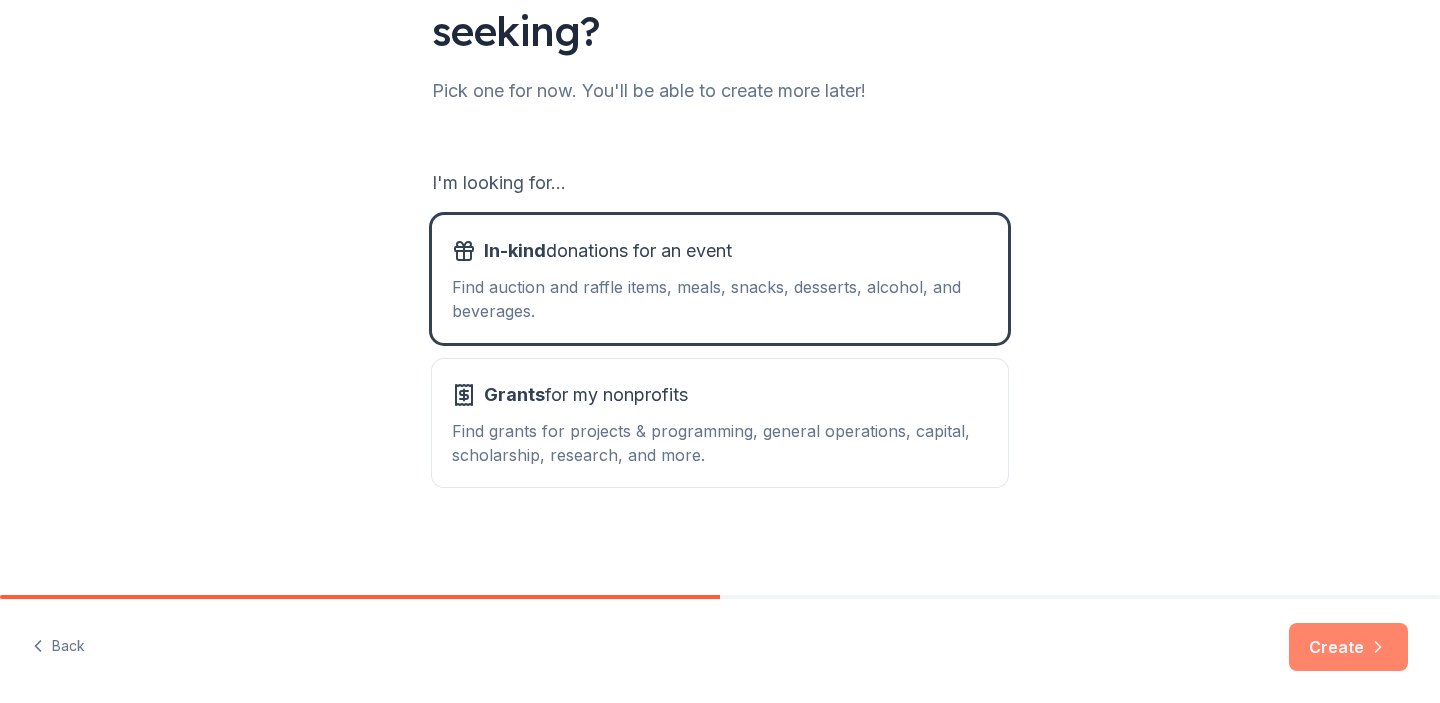 click 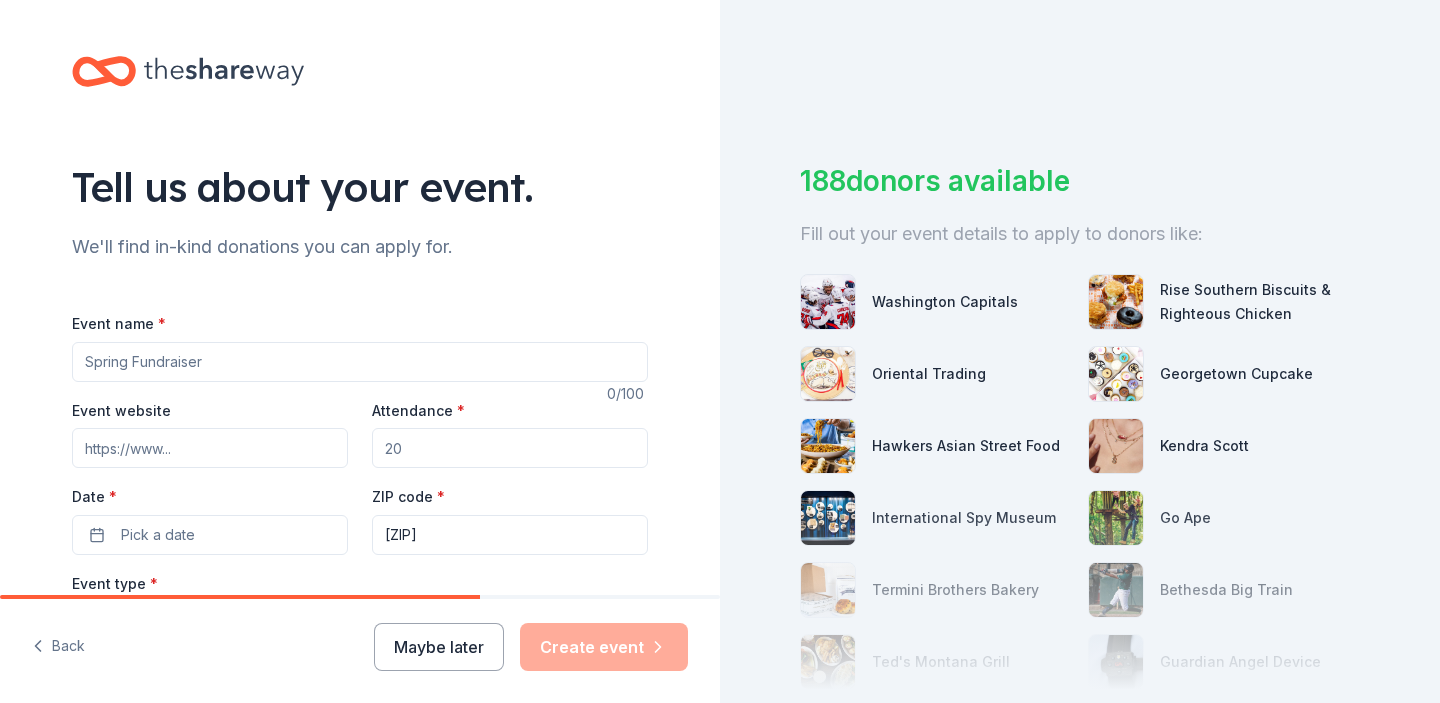 click on "Event name *" at bounding box center (360, 362) 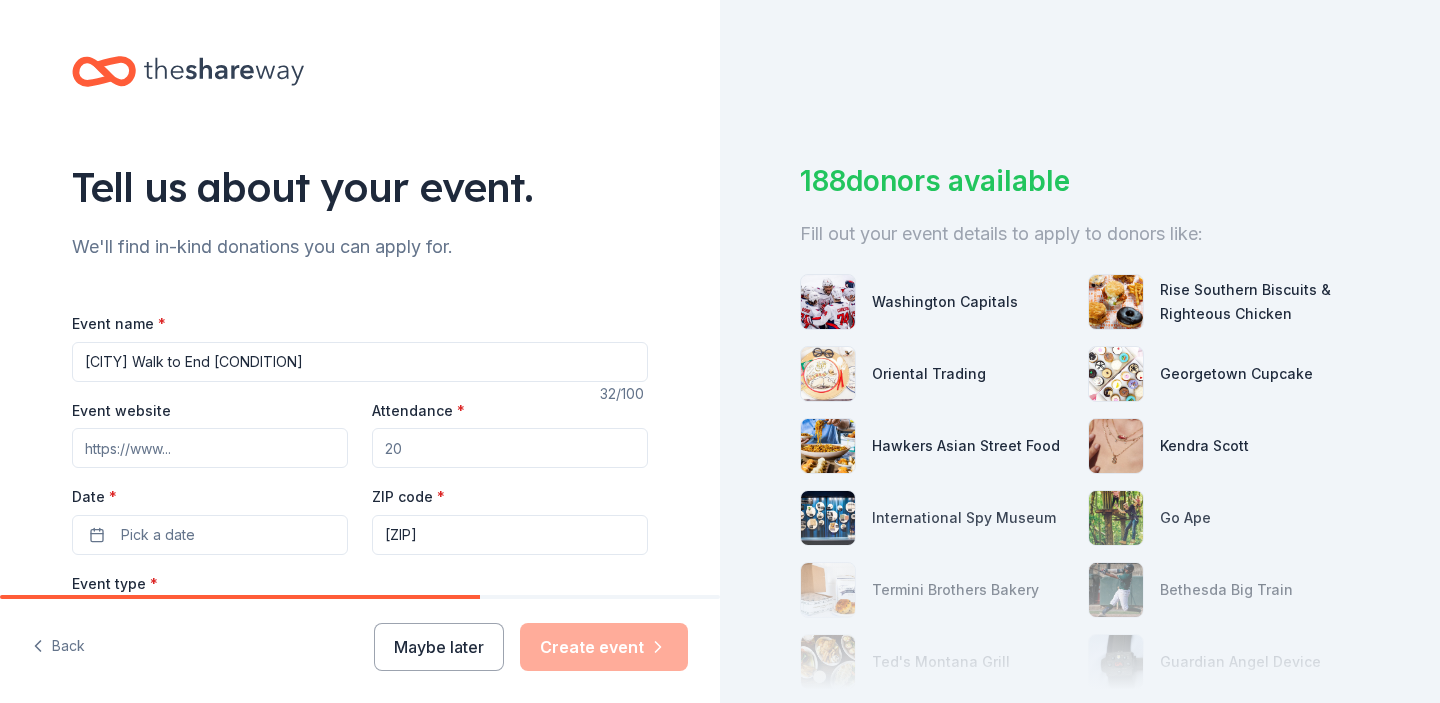 type on "[CITY] Walk to End [CONDITION]" 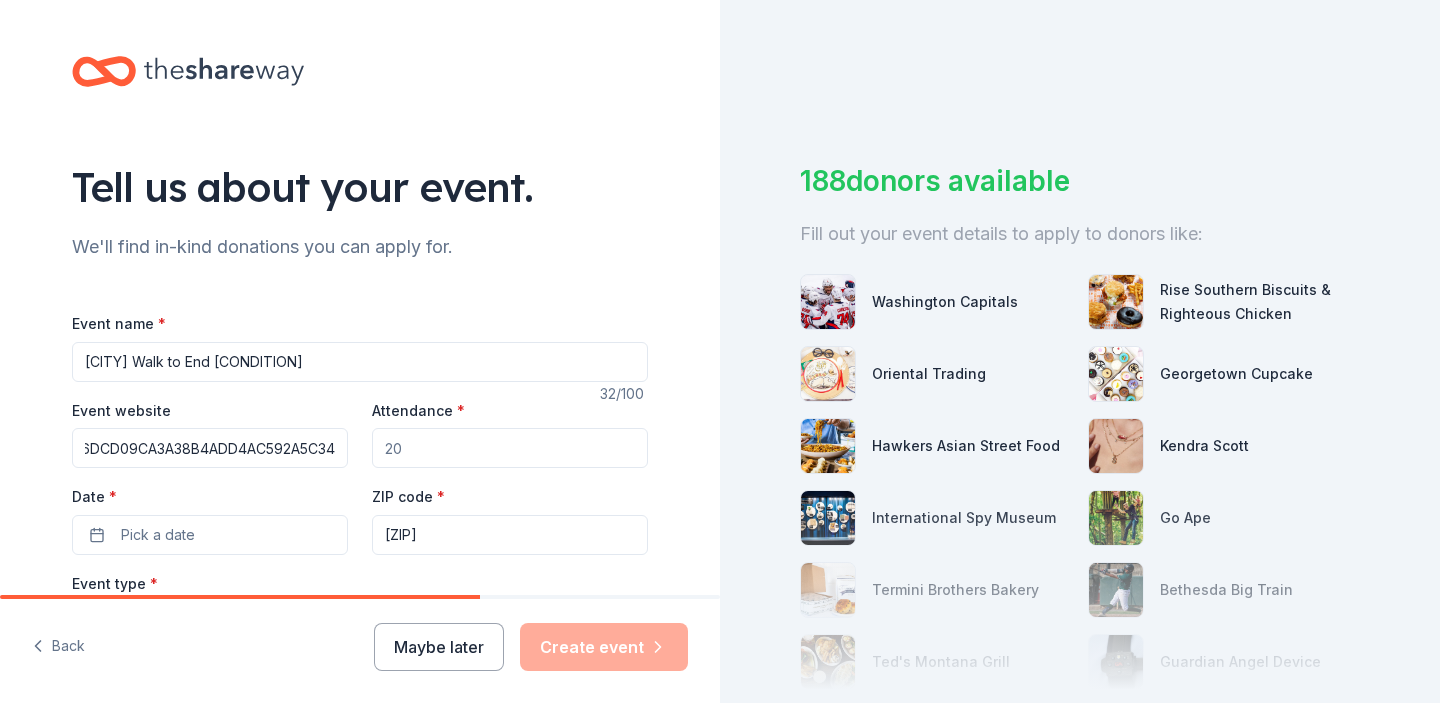 scroll, scrollTop: 0, scrollLeft: 346, axis: horizontal 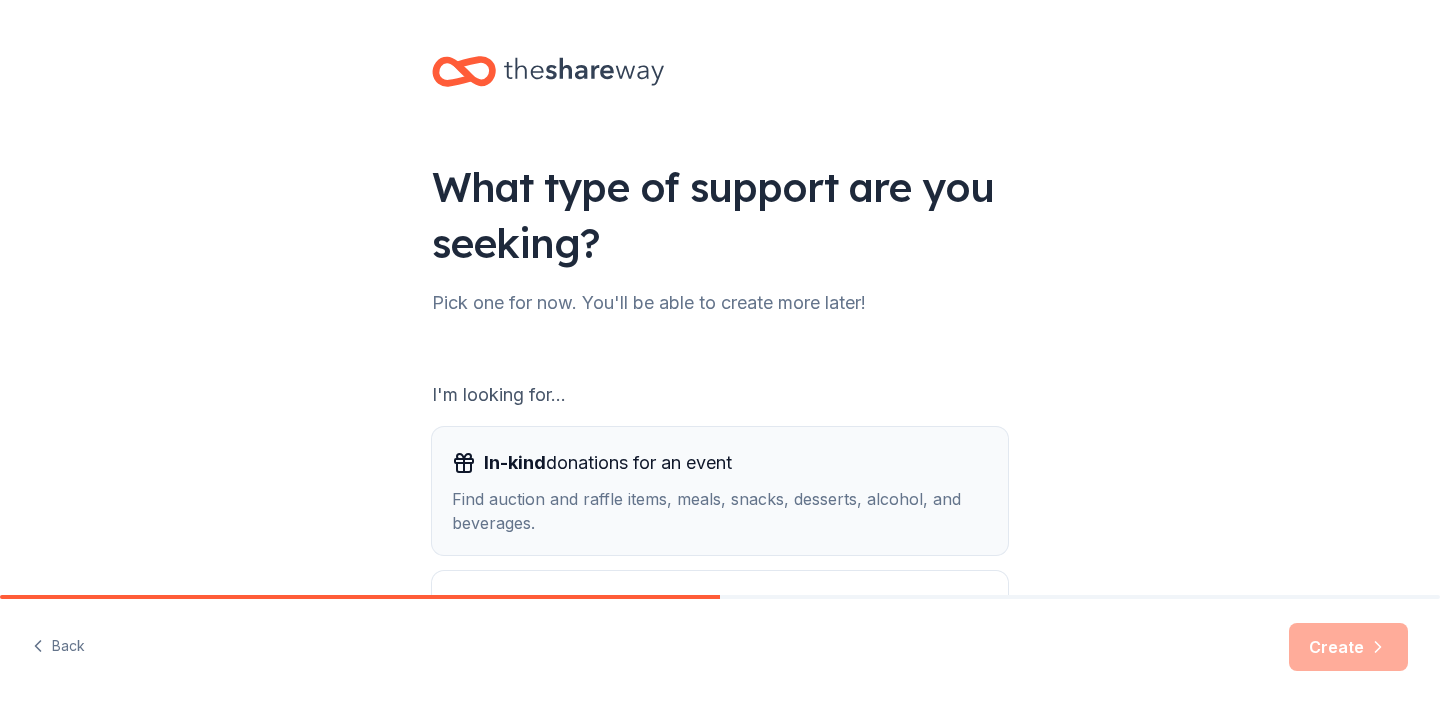 click on "Find auction and raffle items, meals, snacks, desserts, alcohol, and beverages." at bounding box center (720, 511) 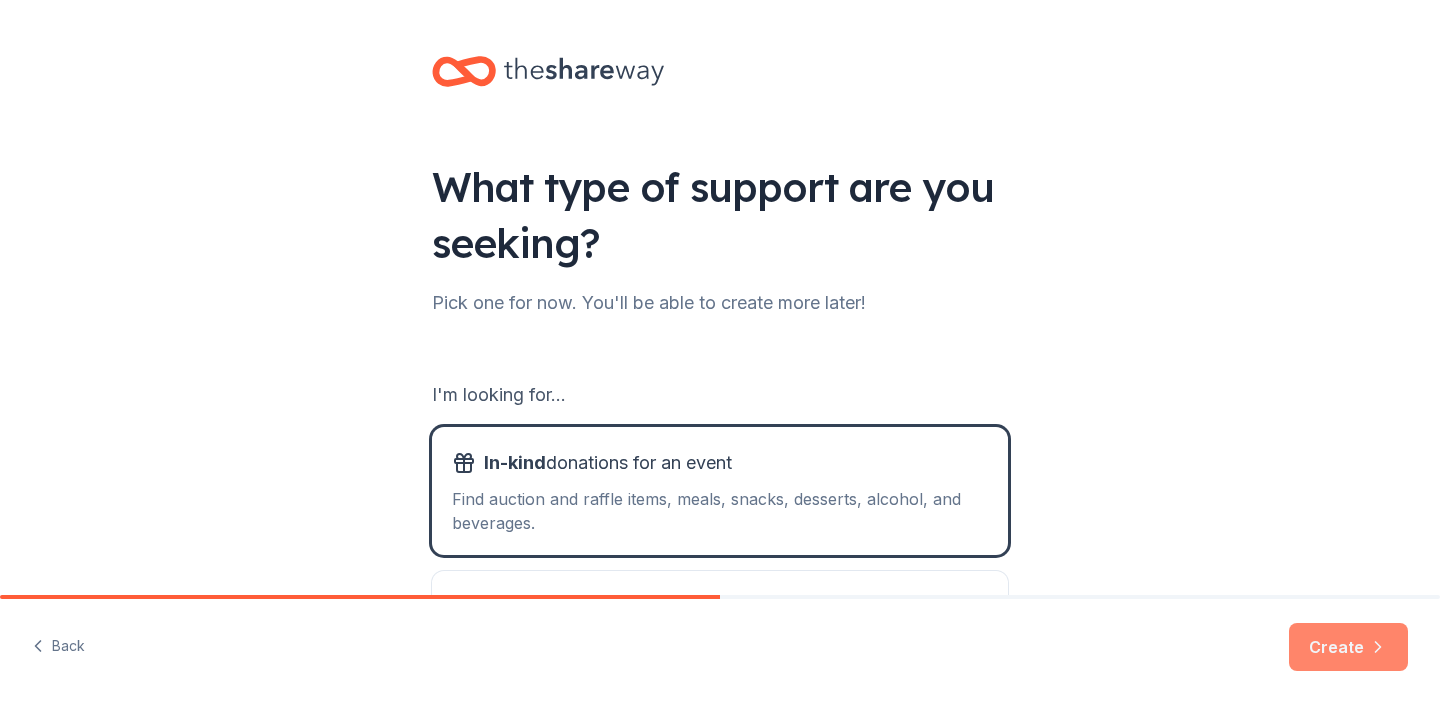 click on "Create" at bounding box center [1348, 647] 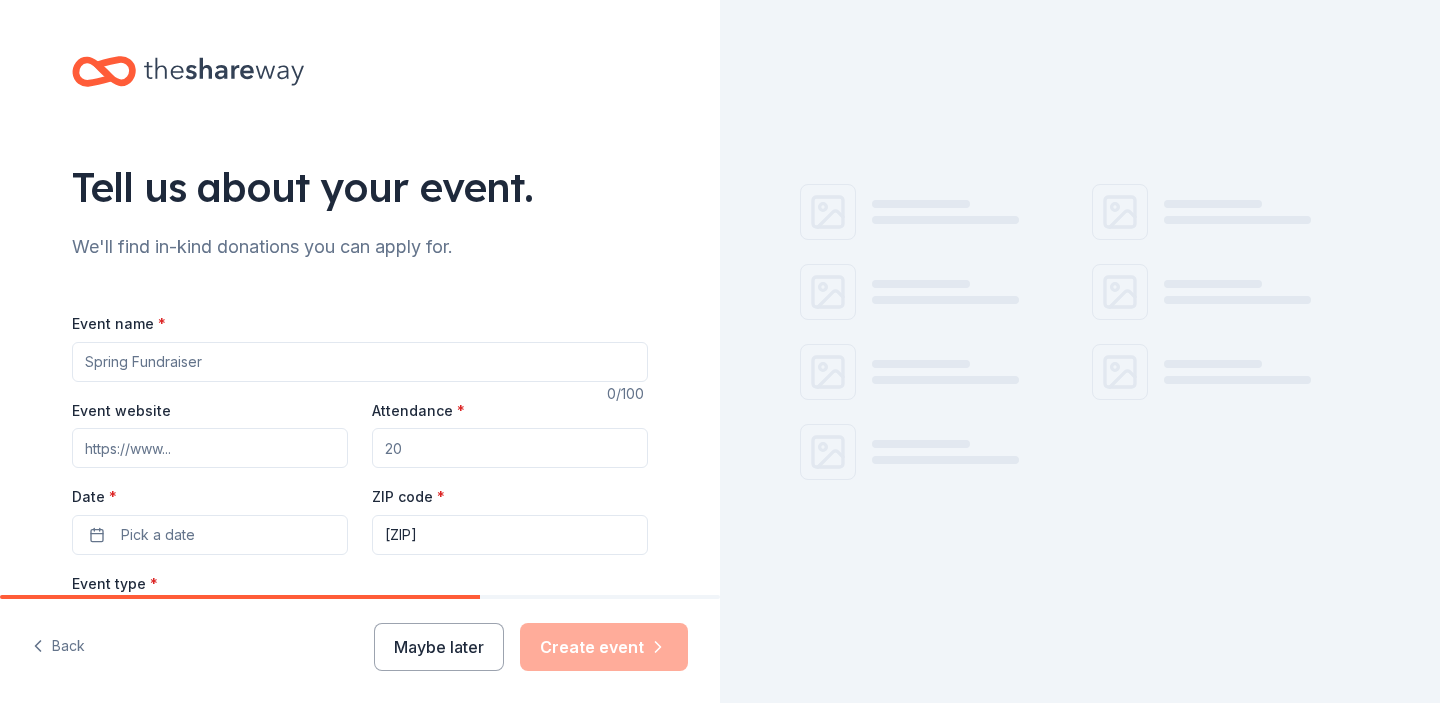 click on "Event name *" at bounding box center [360, 362] 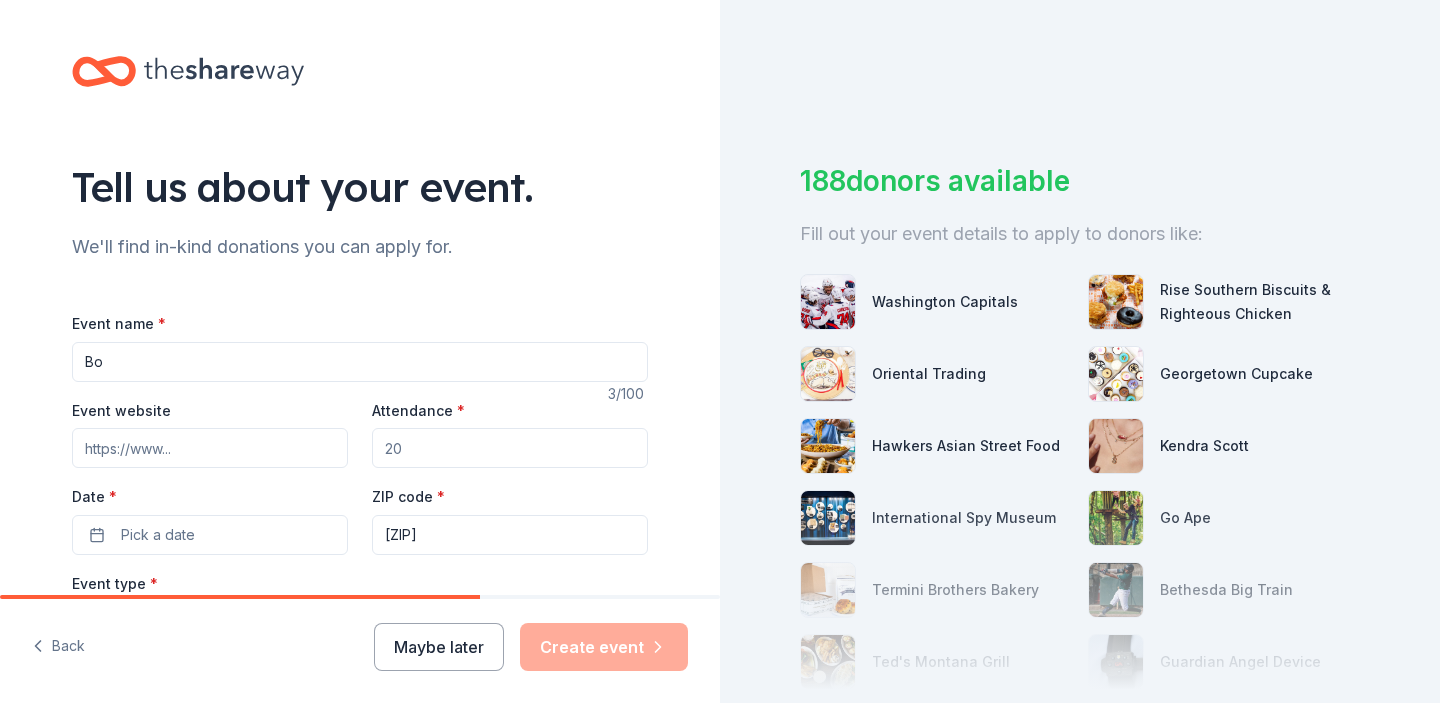 type on "B" 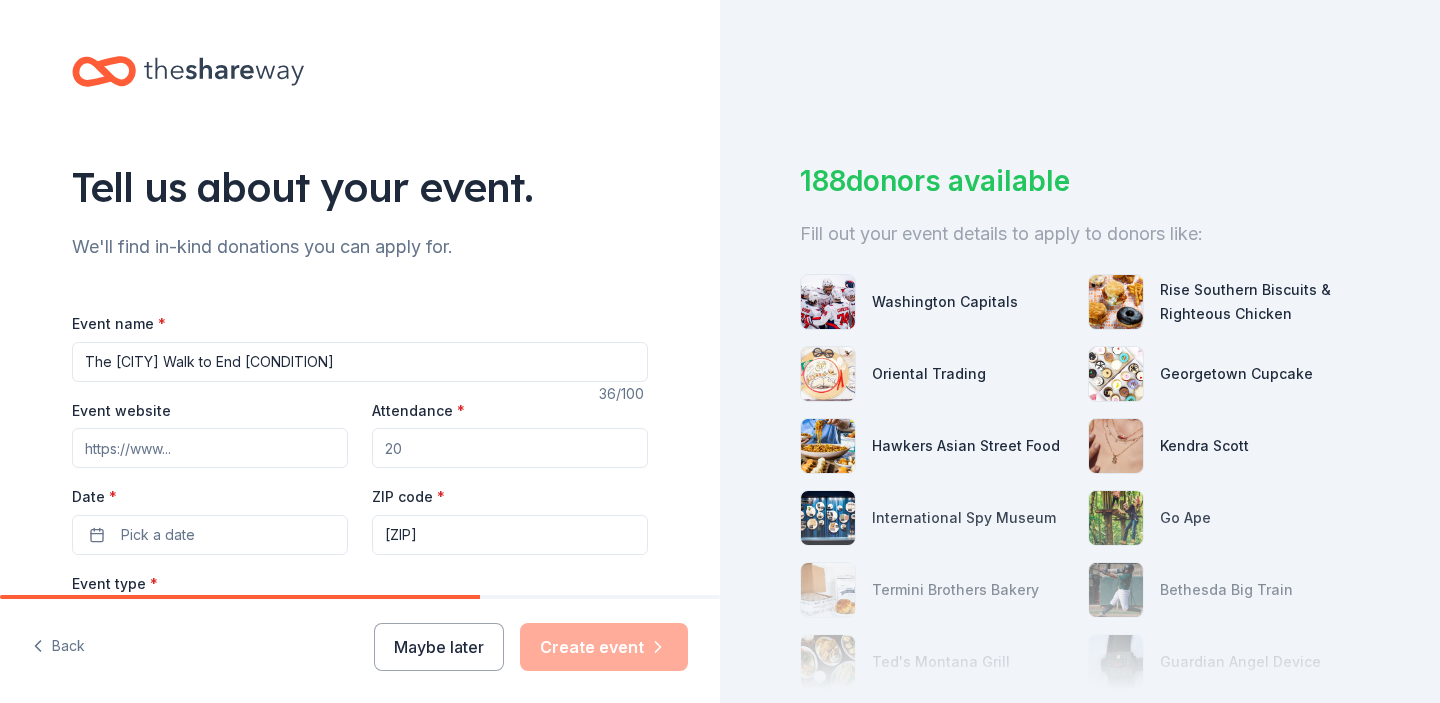 type on "The [CITY] Walk to End [CONDITION]" 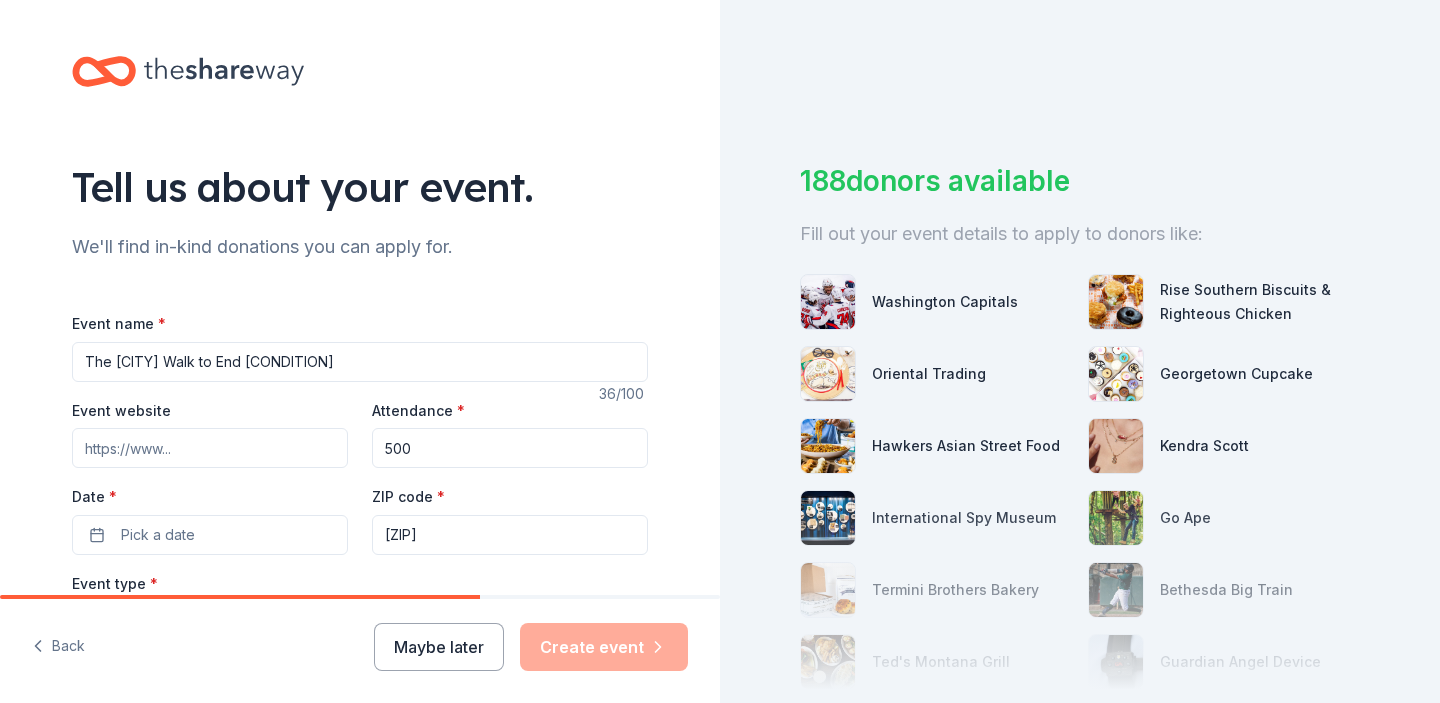 type on "500" 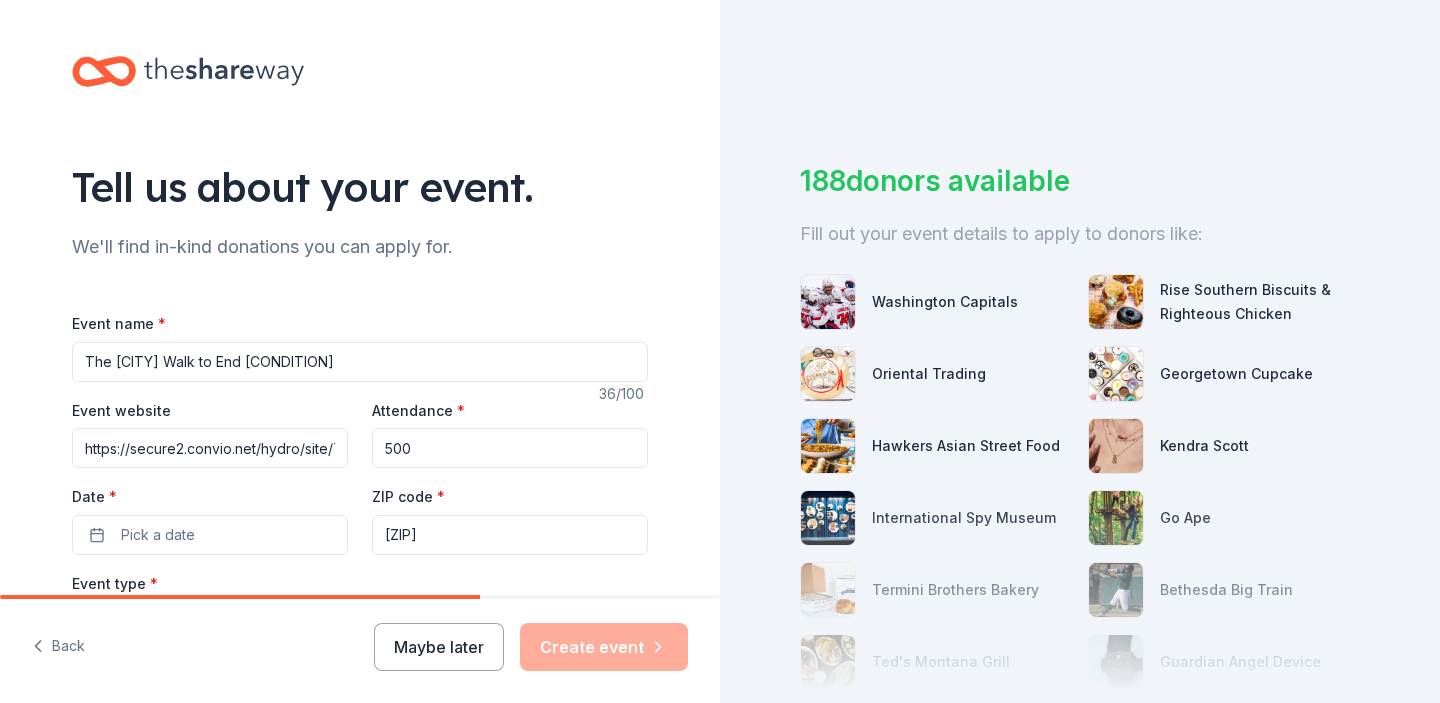 scroll, scrollTop: 0, scrollLeft: 809, axis: horizontal 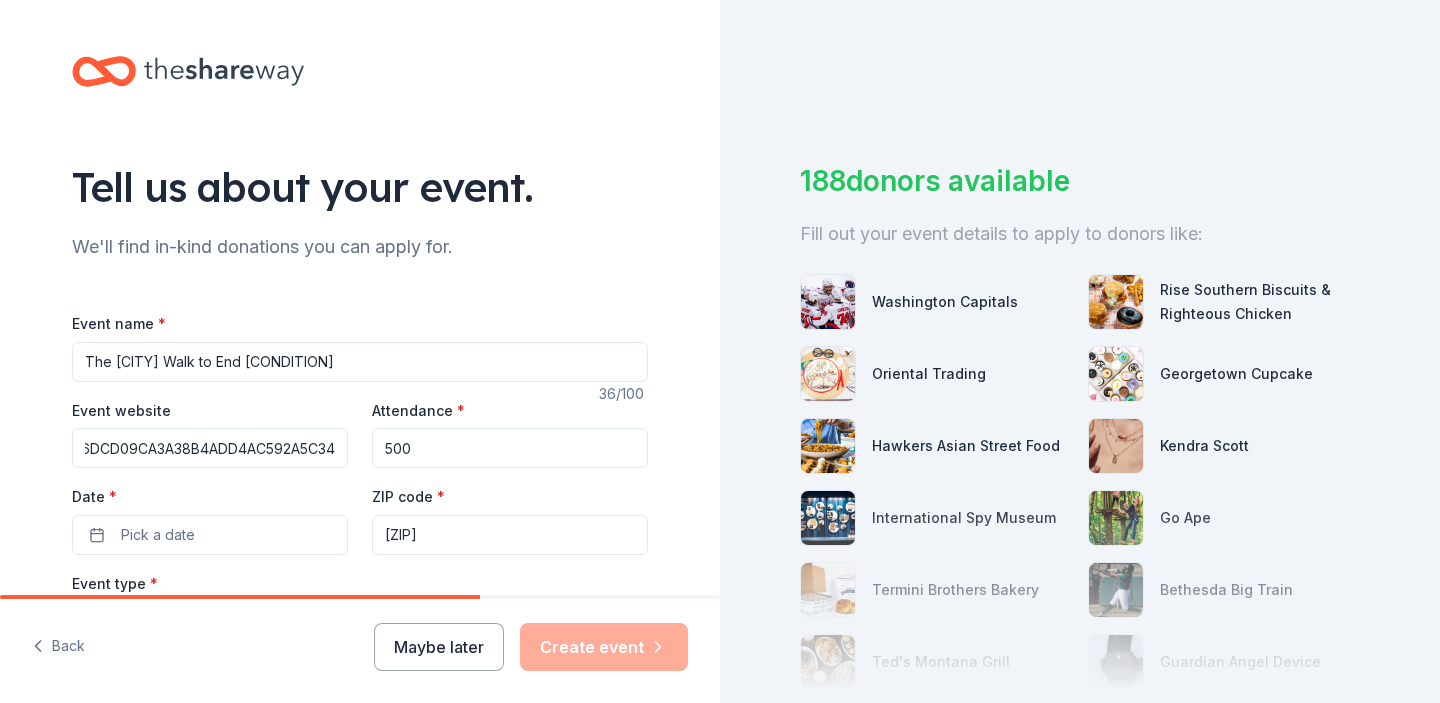 click on "Date * Pick a date" at bounding box center (210, 519) 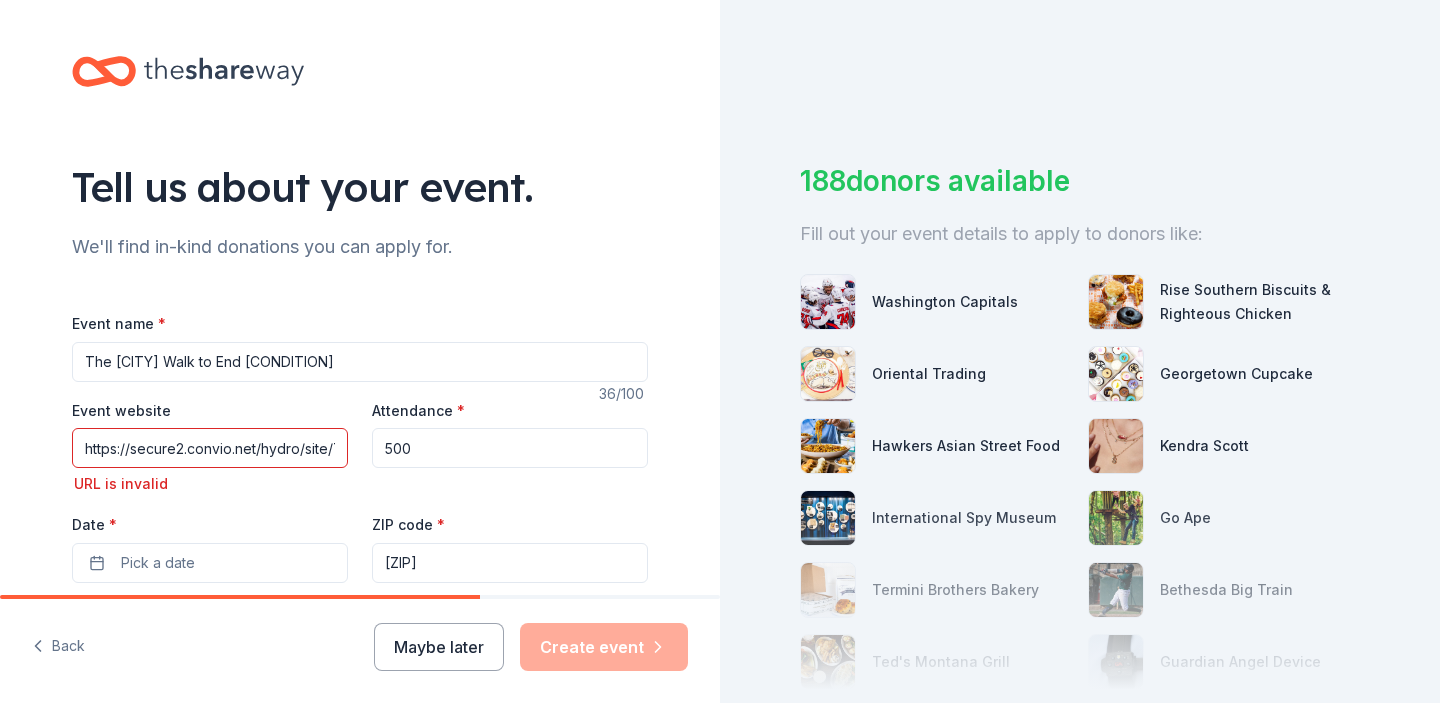 click on "https://secure2.convio.net/hydro/site/TR;jsessionid=00000000.app20034b?fr_id=2297&pg=entry&NONCE_TOKEN=13576DCD09CA3A38B4ADD4AC592A5C34" at bounding box center (210, 448) 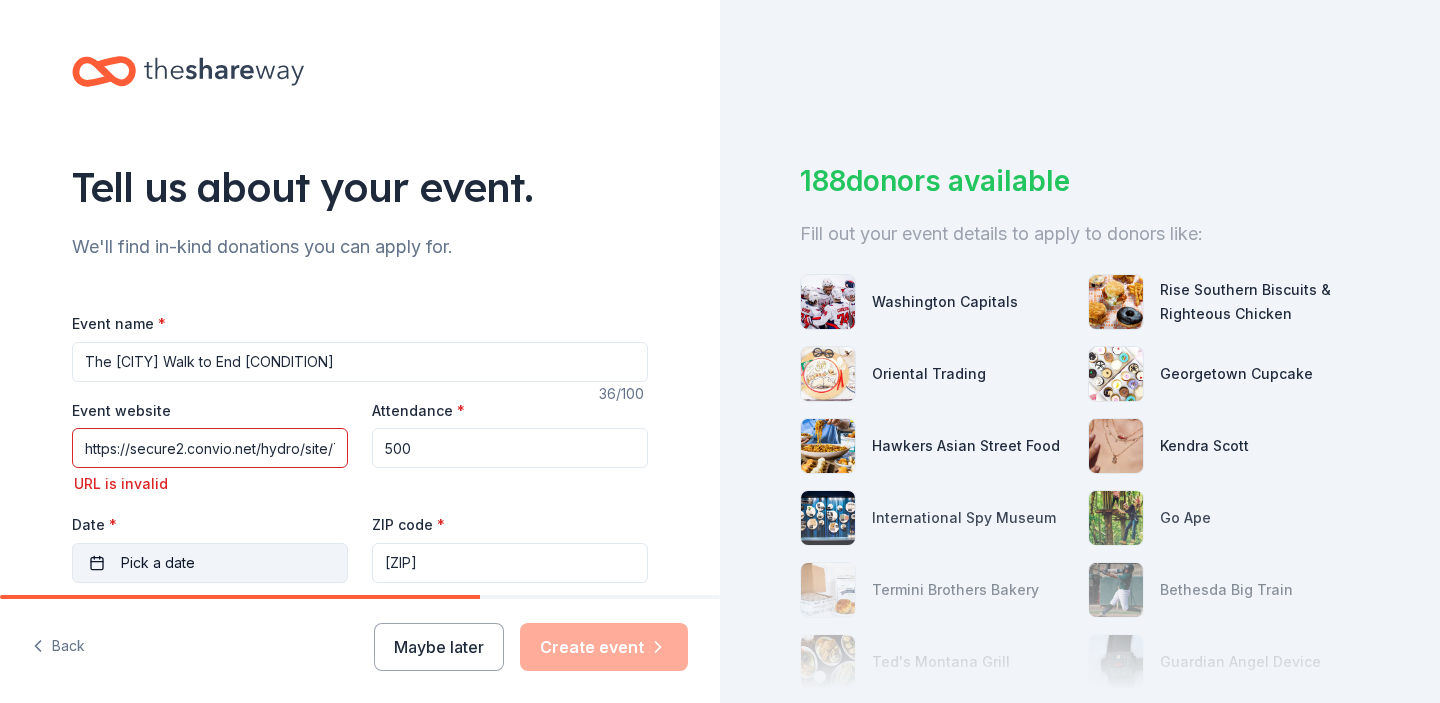 click on "Pick a date" at bounding box center [158, 563] 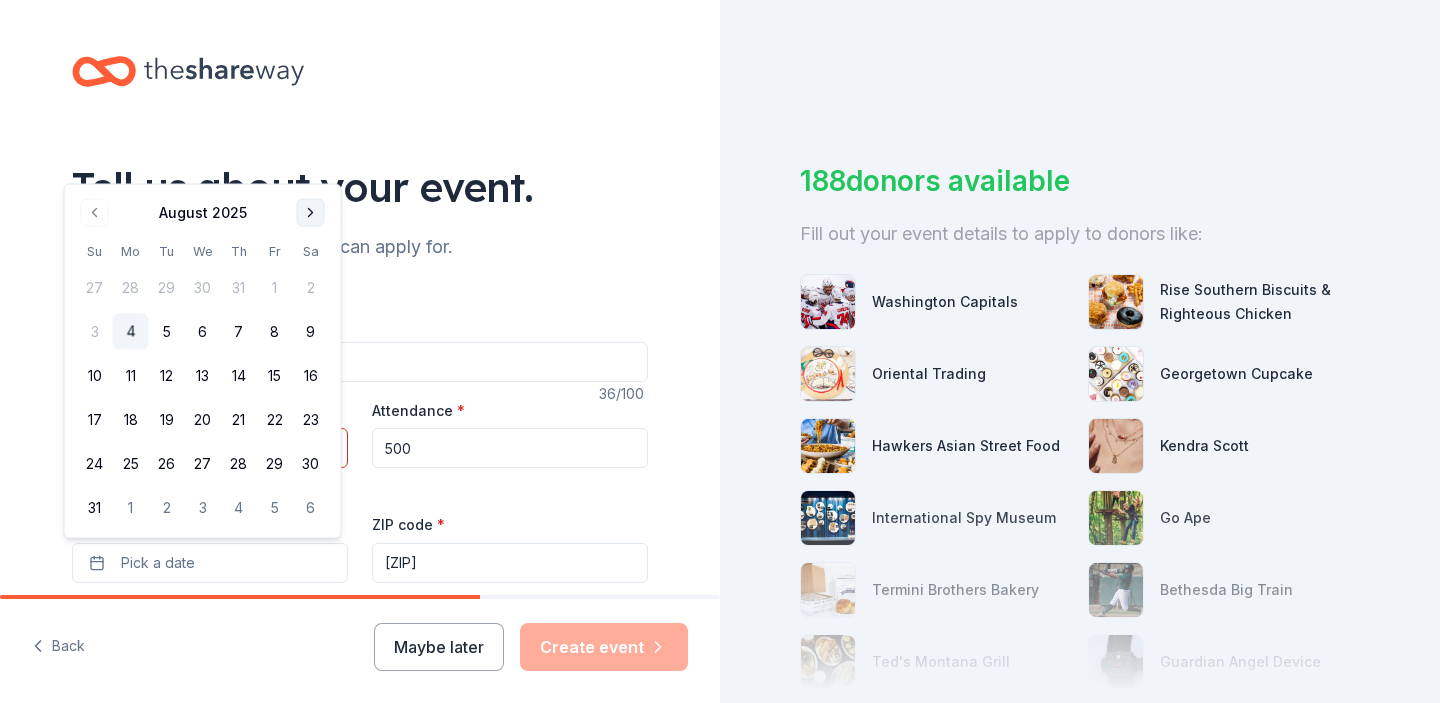 click at bounding box center [311, 213] 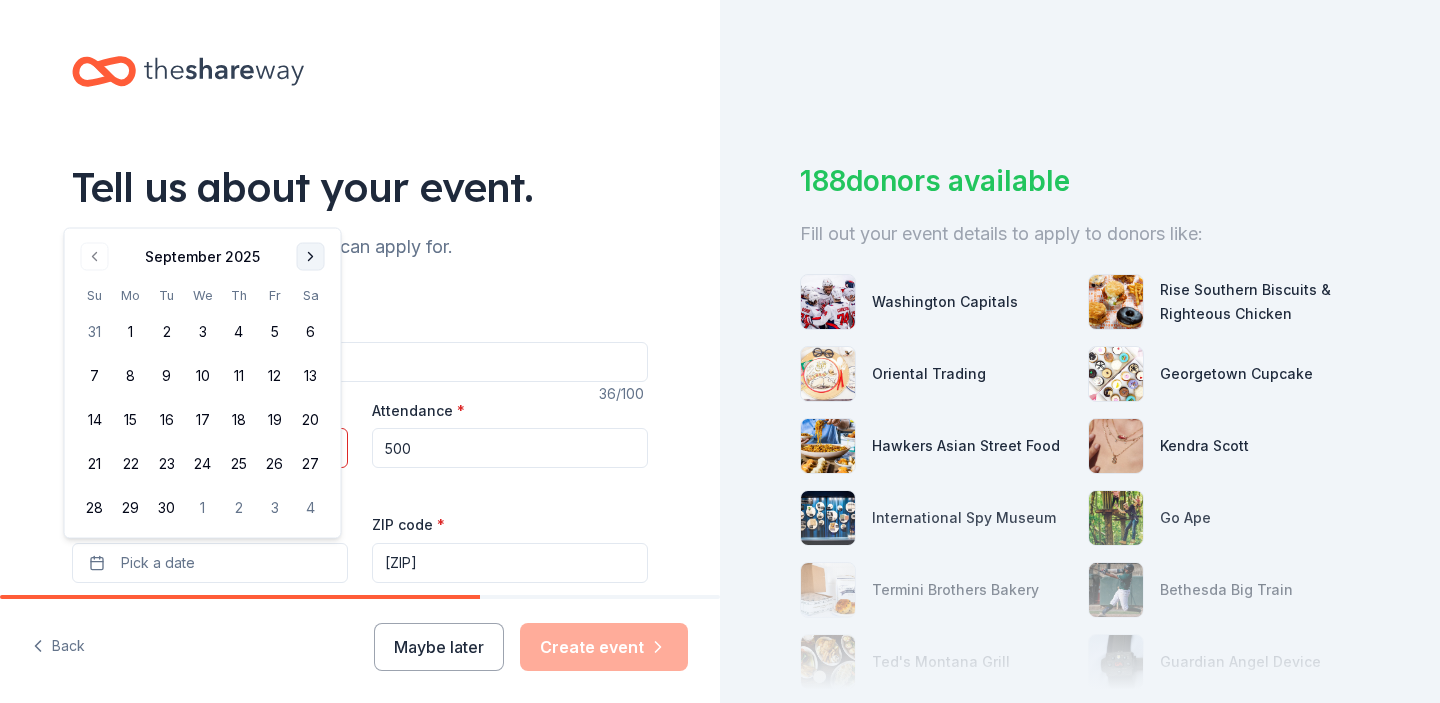 click on "Tell us about your event. We'll find in-kind donations you can apply for. Event name * The [CITY] Walk to End [CONDITION] 36 /100 Event website https://secure2.convio.net/hydro/site/TR;jsessionid=00000000.app20034b?fr_id=2297&pg=entry&NONCE_TOKEN=13576DCD09CA3A38B4ADD4AC592A5C34 URL is invalid Attendance * 500 Date * Pick a date ZIP code * [ZIP] Event type * Select Demographic Select We use this information to help brands find events with their target demographic to sponsor their products. Mailing address Apt/unit Description What are you looking for? * Auction & raffle Meals Snacks Desserts Alcohol Beverages Send me reminders Email me reminders of donor application deadlines Recurring event" at bounding box center [360, 679] 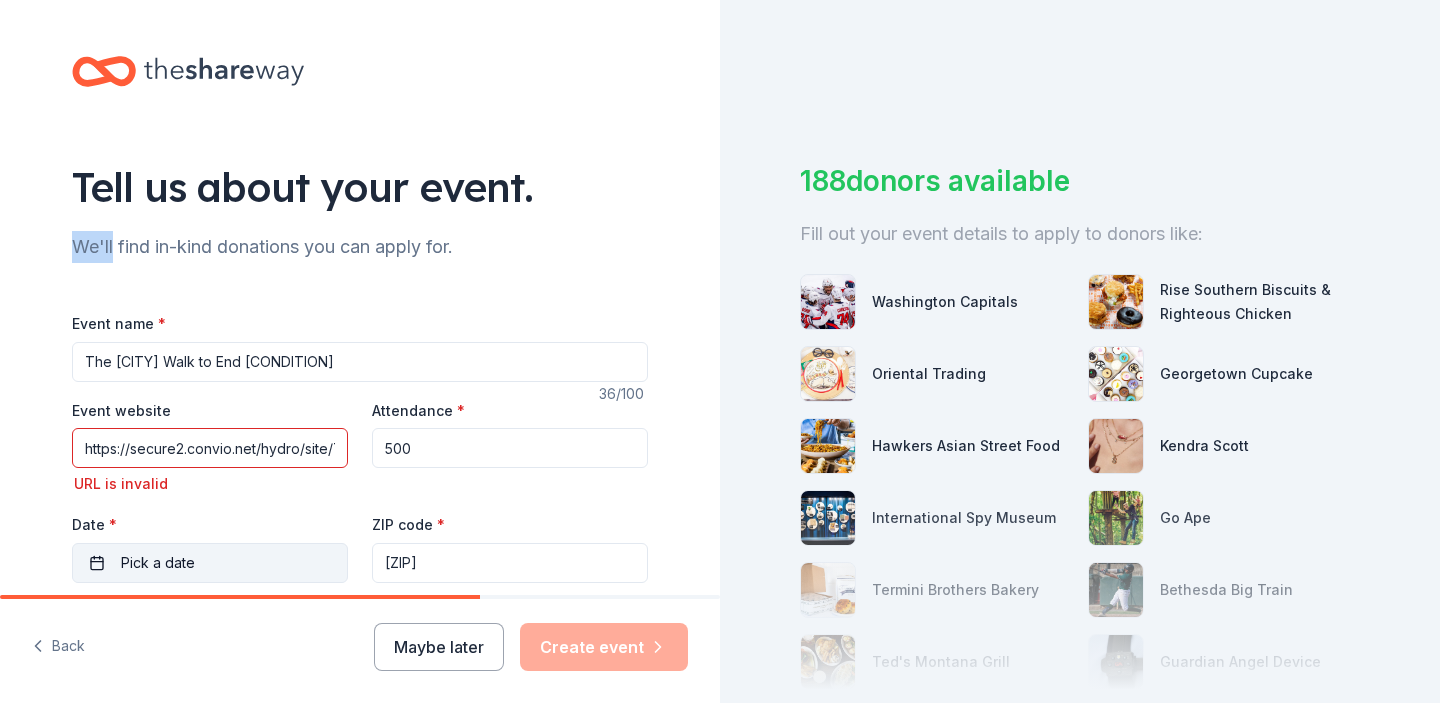 click on "Pick a date" at bounding box center (210, 563) 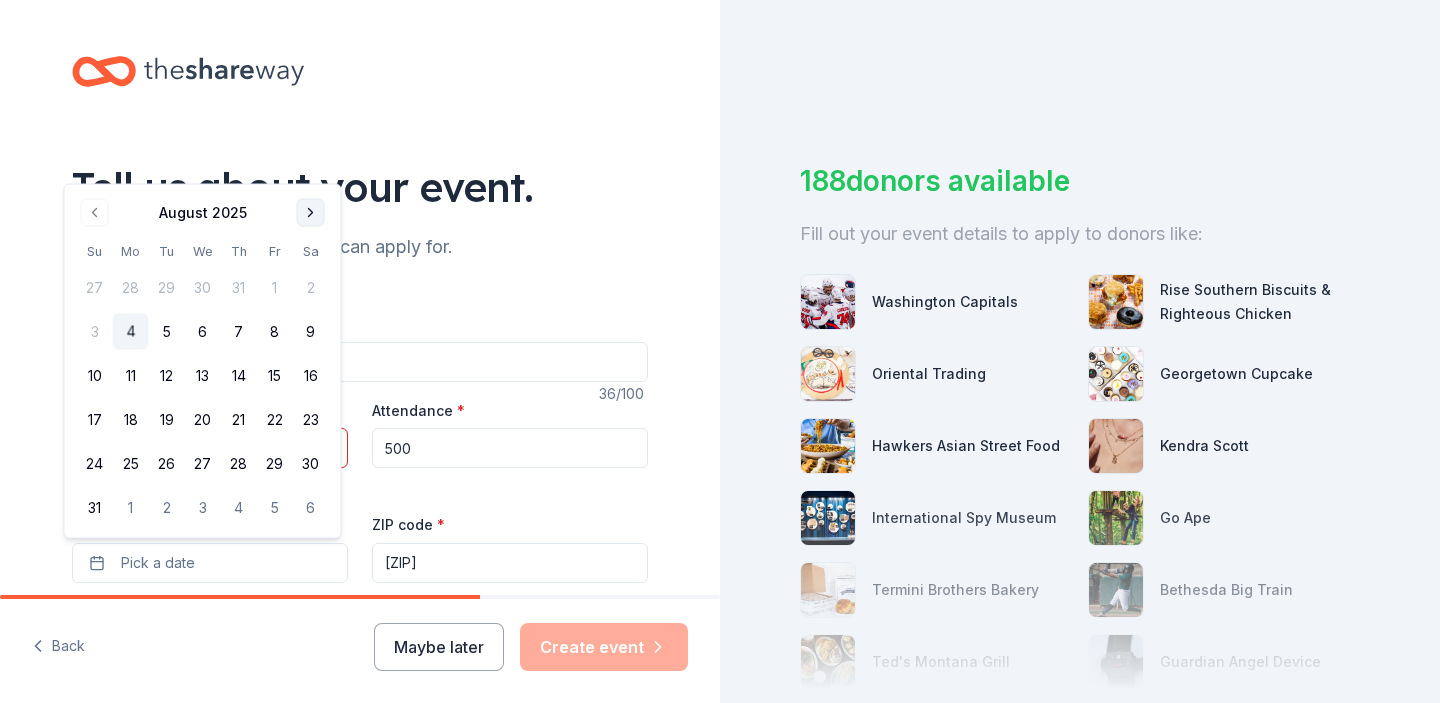 click at bounding box center (311, 213) 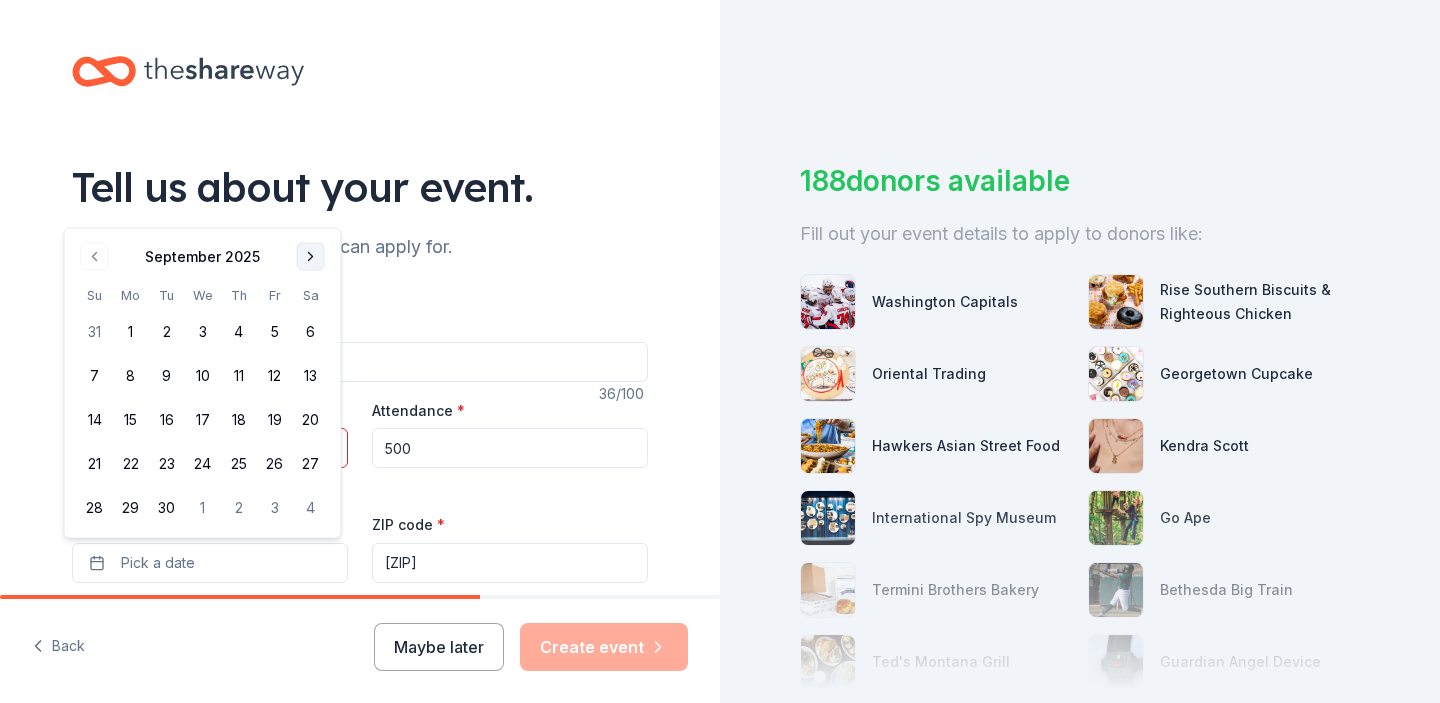 click at bounding box center (311, 257) 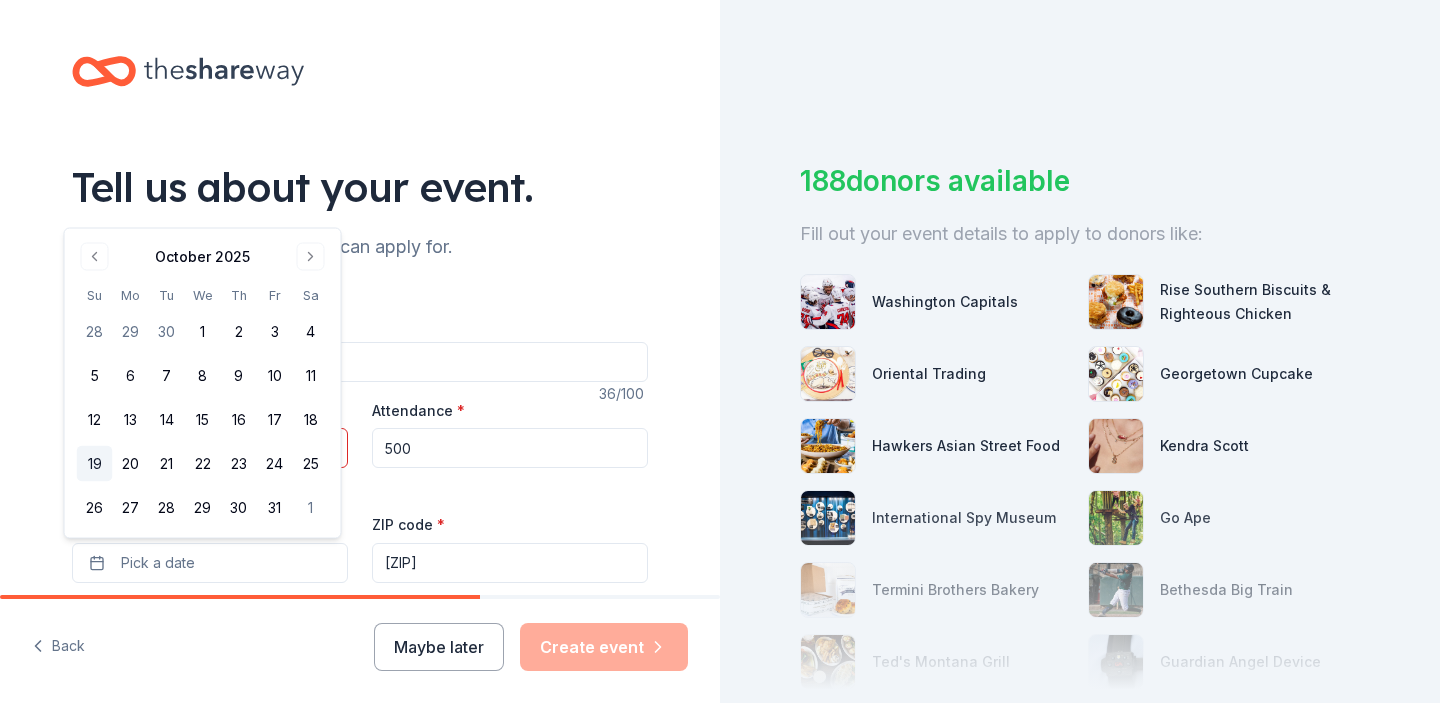 click on "19" at bounding box center (95, 464) 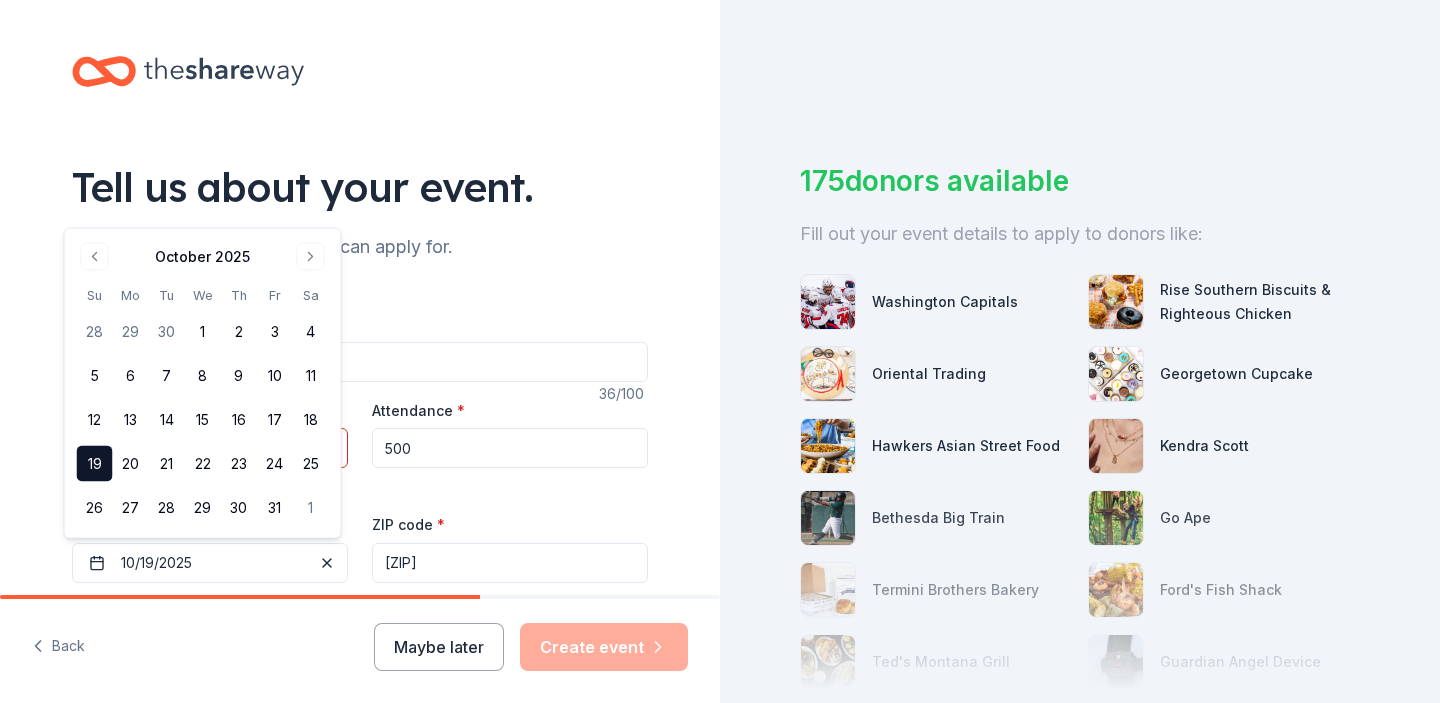 click on "Event website https://secure2.convio.net/hydro/site/TR;jsessionid=00000000.app20034b?fr_id=2297&pg=entry&NONCE_TOKEN=13576DCD09CA3A38B4ADD4AC592A5C34 URL is invalid Attendance * 500 Date * 10/19/2025 ZIP code * [ZIP]" at bounding box center [360, 490] 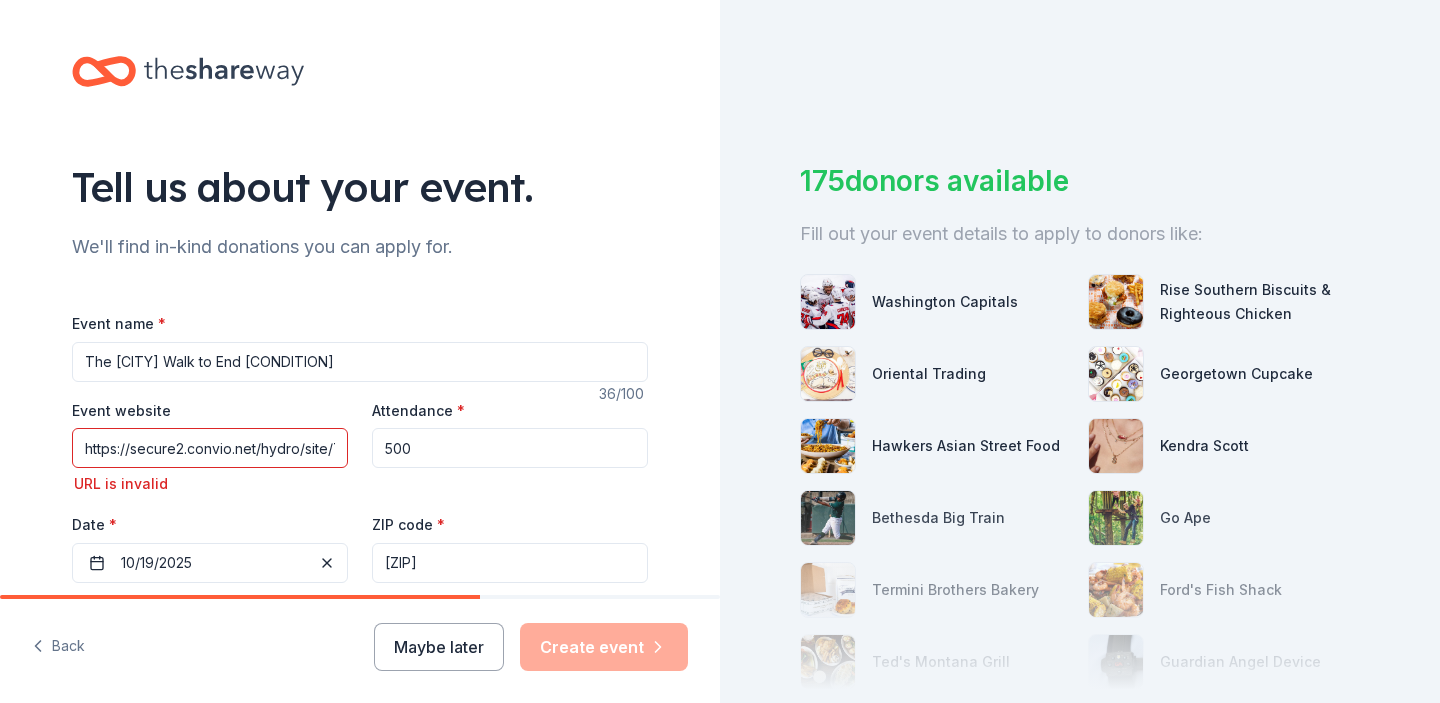 click on "https://secure2.convio.net/hydro/site/TR;jsessionid=00000000.app20034b?fr_id=2297&pg=entry&NONCE_TOKEN=13576DCD09CA3A38B4ADD4AC592A5C34" at bounding box center (210, 448) 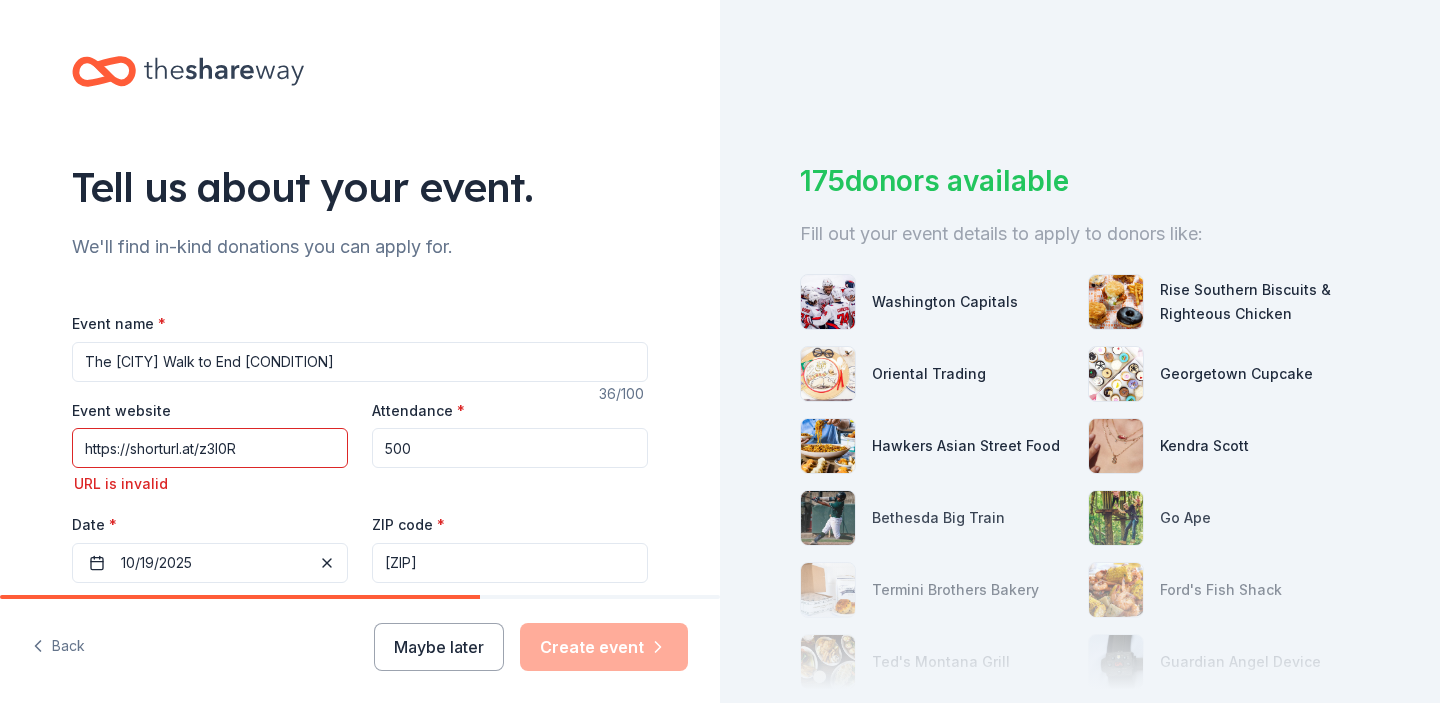 type on "https://shorturl.at/z3l0R" 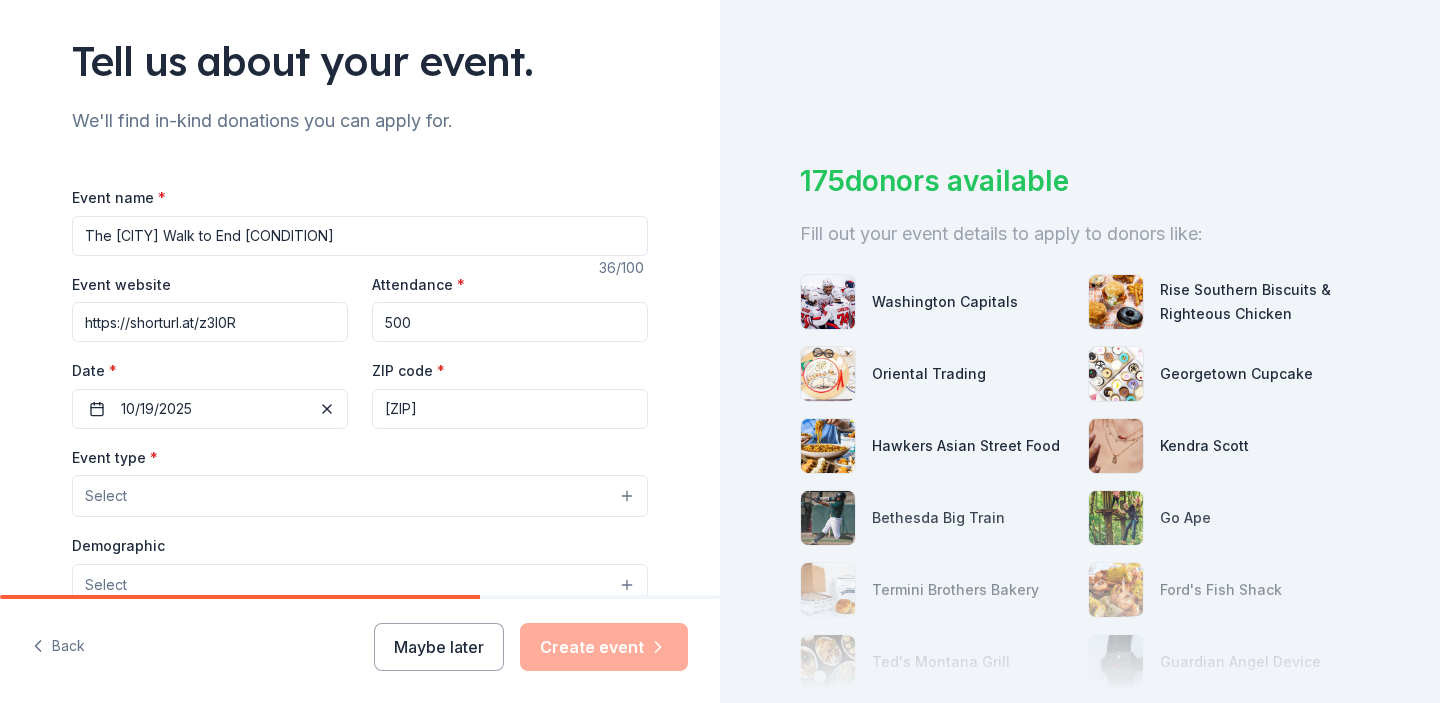 scroll, scrollTop: 152, scrollLeft: 0, axis: vertical 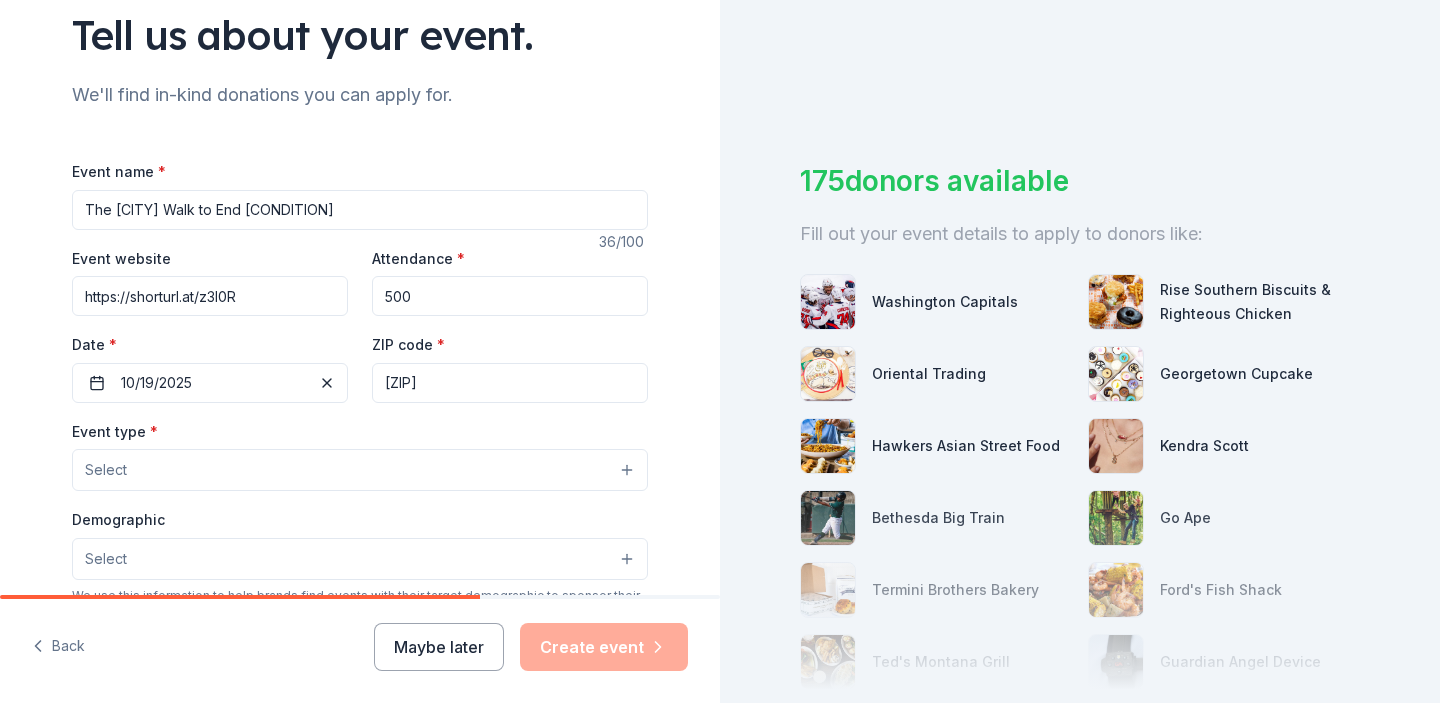 click on "Select" at bounding box center [360, 470] 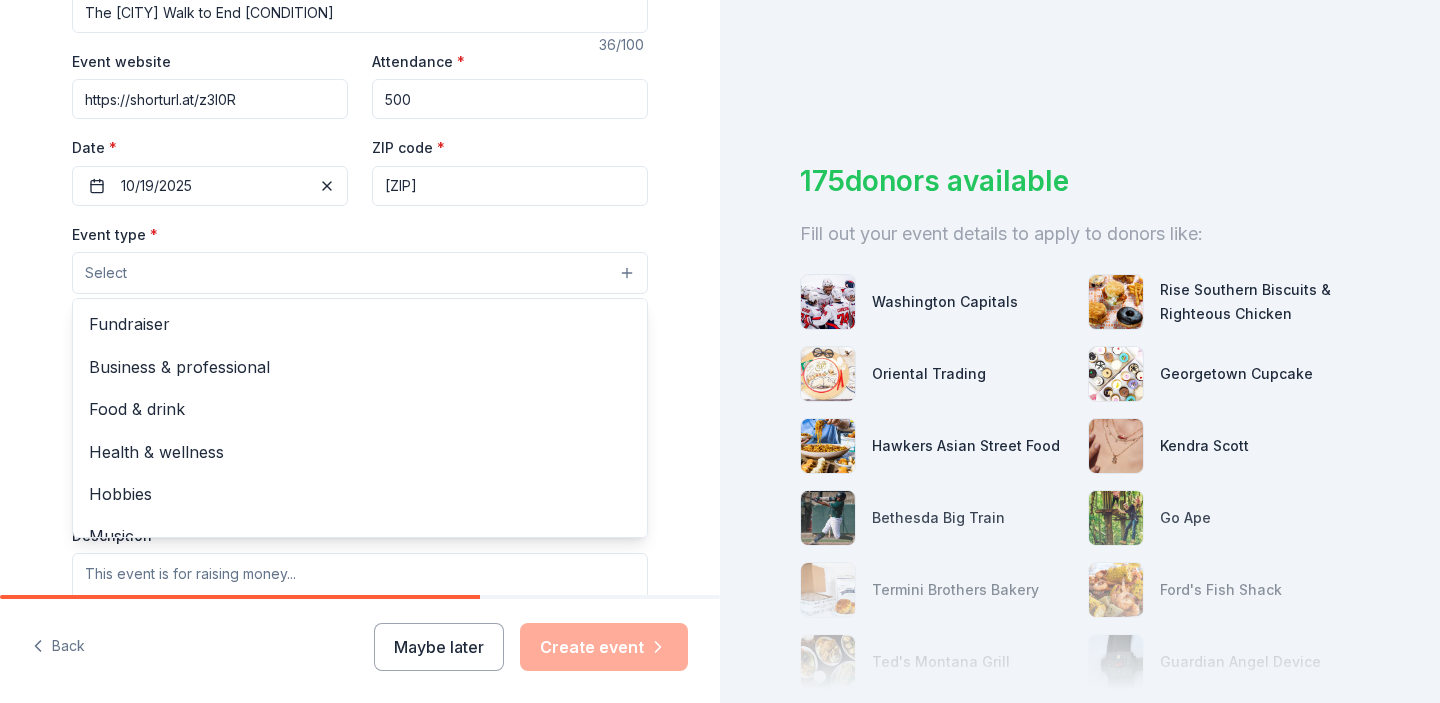 scroll, scrollTop: 354, scrollLeft: 0, axis: vertical 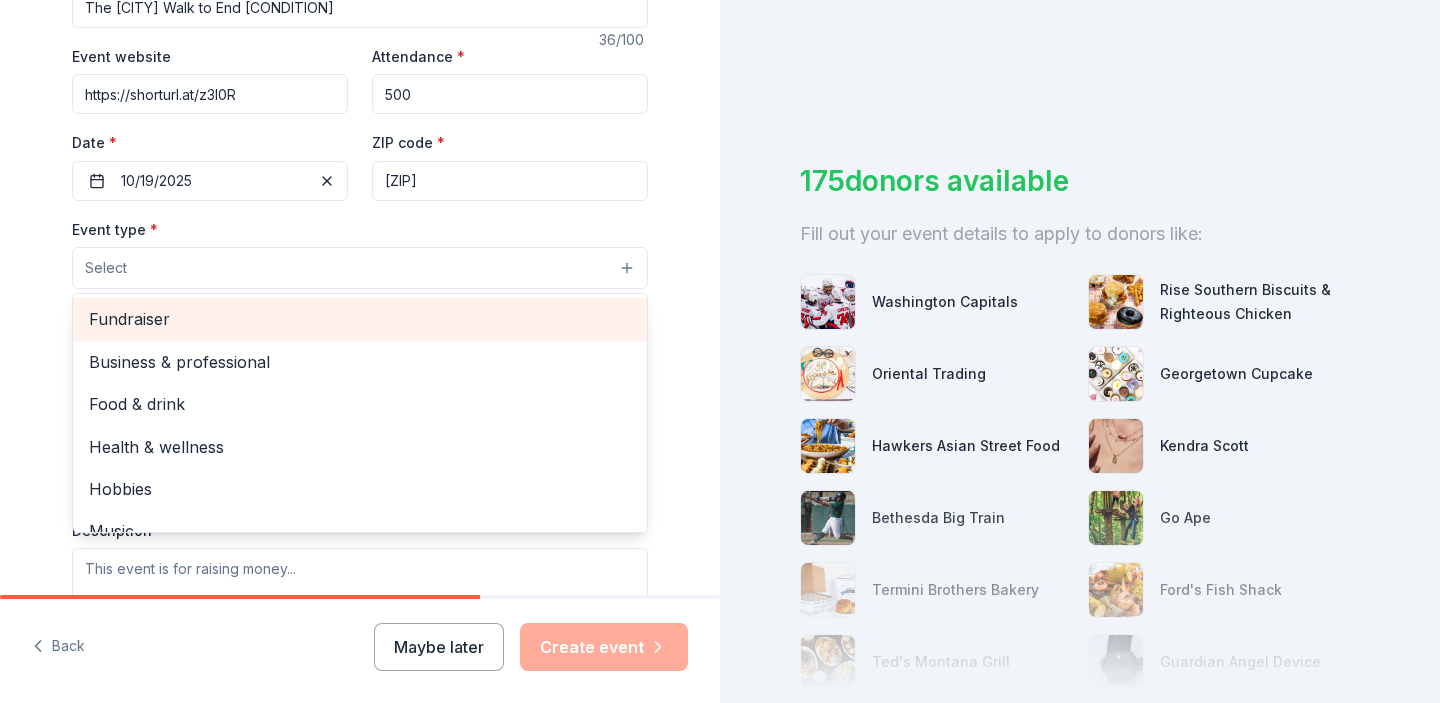 click on "Fundraiser" at bounding box center (360, 319) 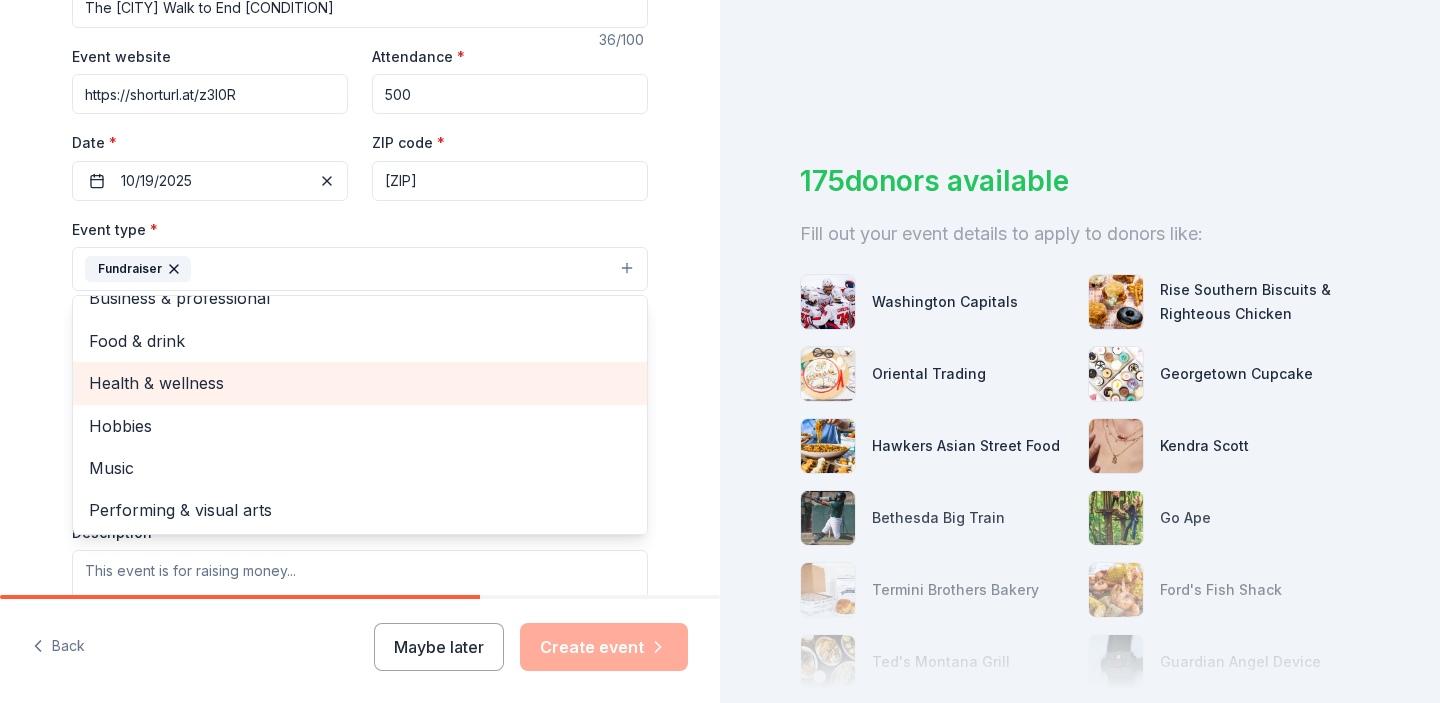 scroll, scrollTop: 24, scrollLeft: 0, axis: vertical 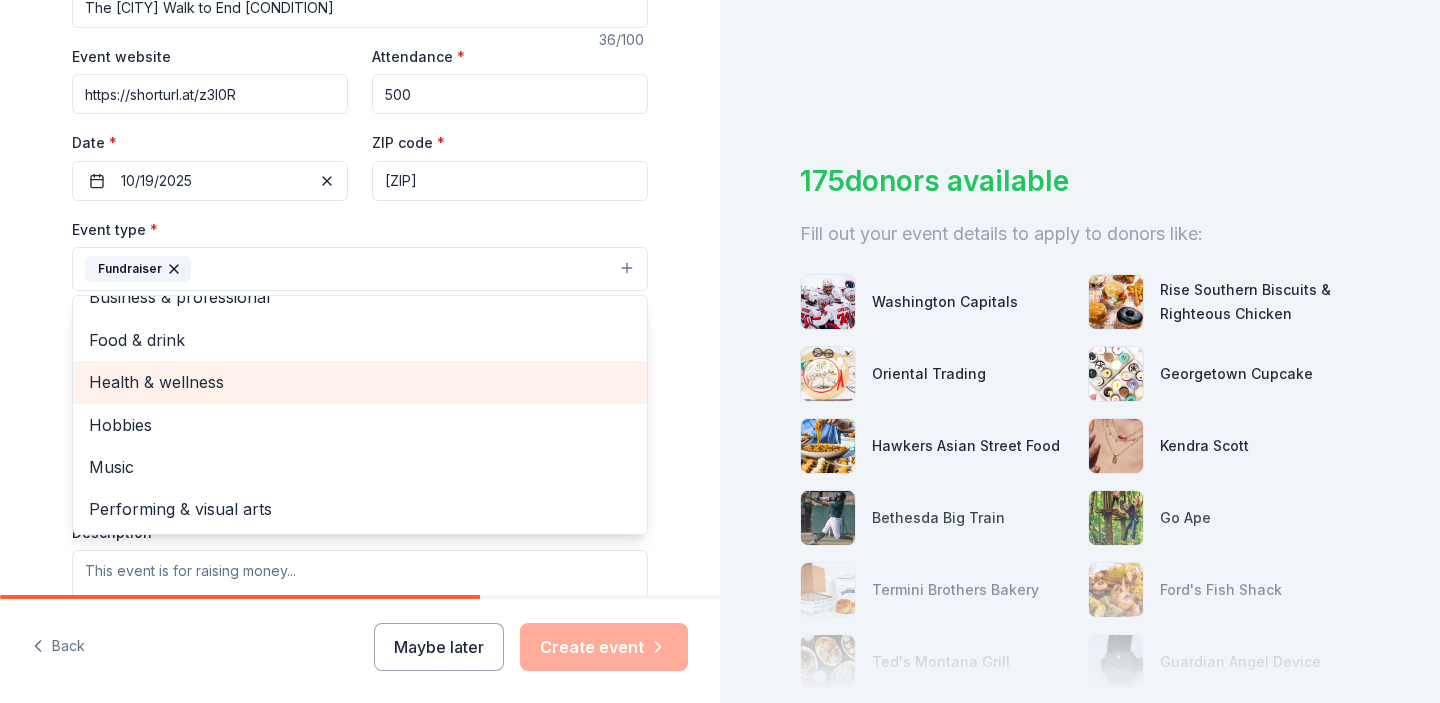 click on "Health & wellness" at bounding box center (360, 382) 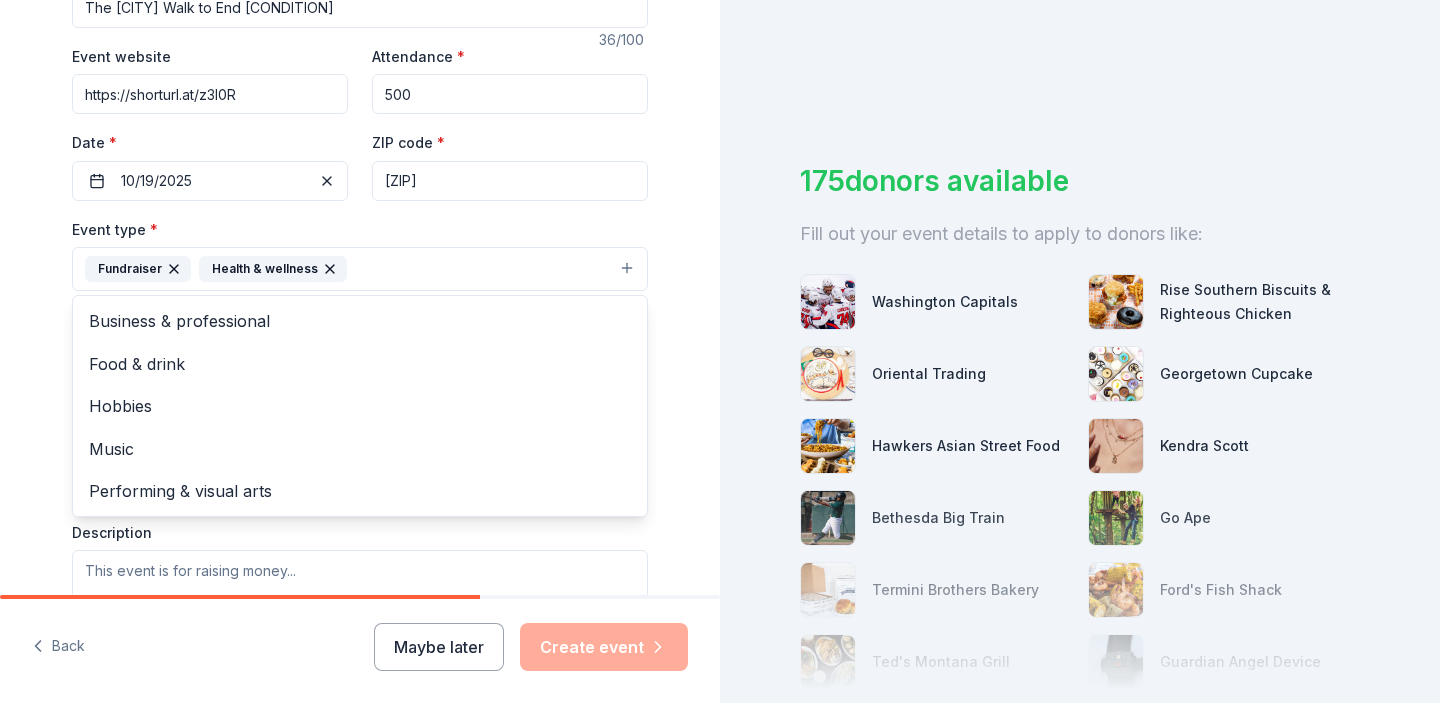 click on "Event type * Fundraiser Health & wellness Business & professional Food & drink Hobbies Music Performing & visual arts" at bounding box center [360, 254] 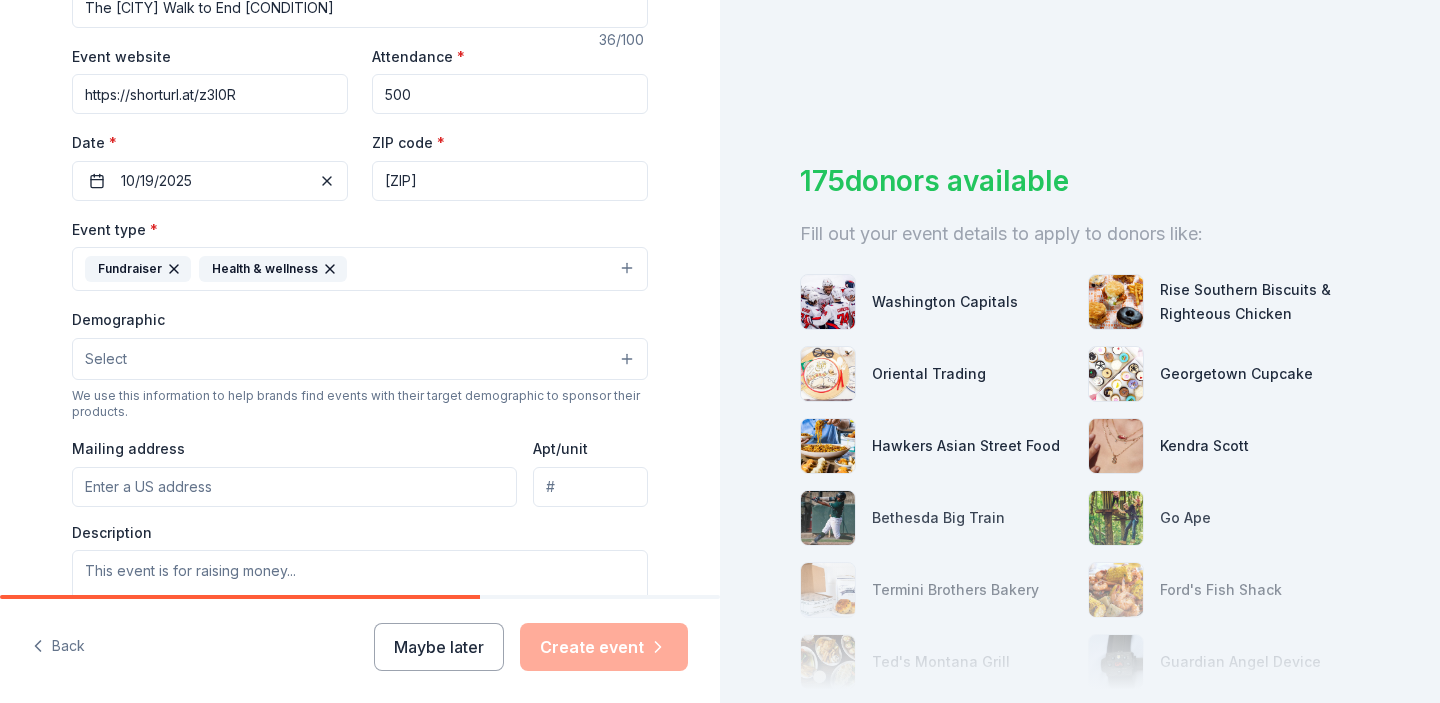 click on "Select" at bounding box center [360, 359] 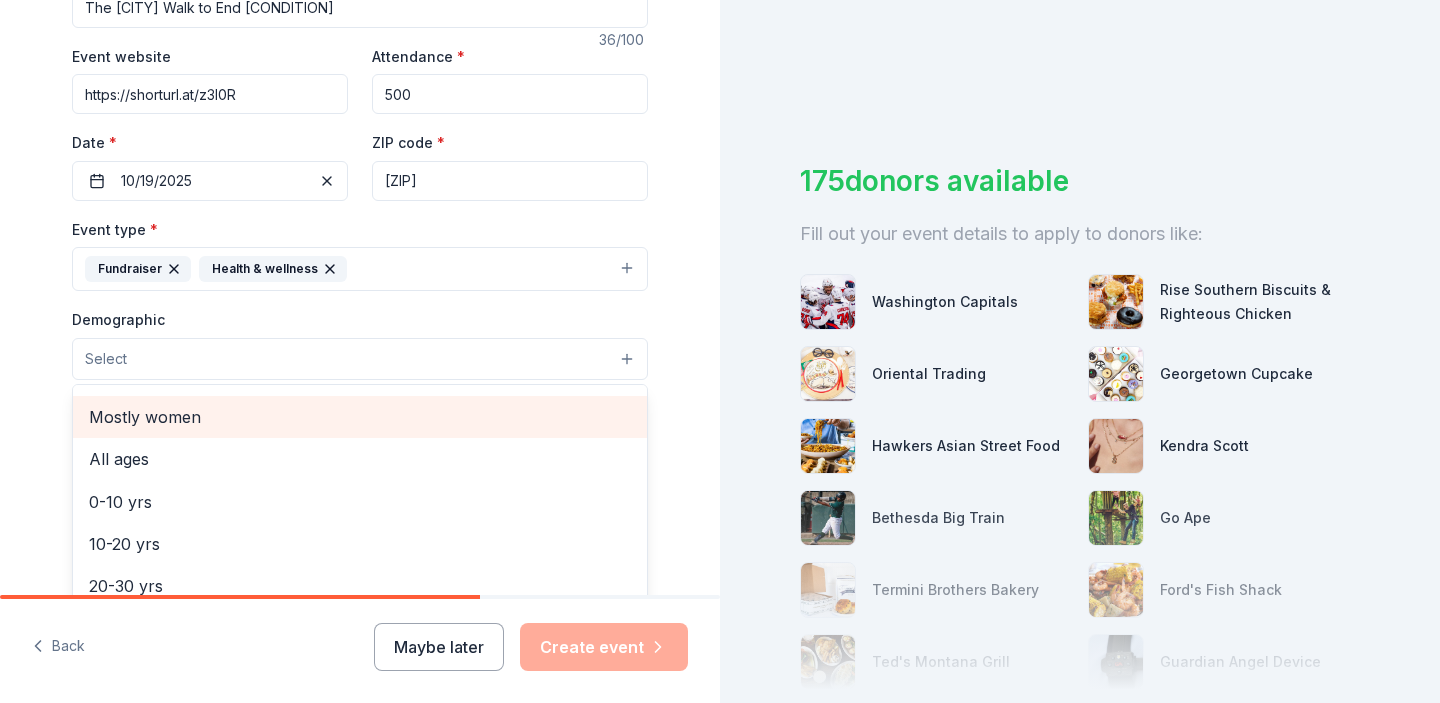 scroll, scrollTop: 88, scrollLeft: 0, axis: vertical 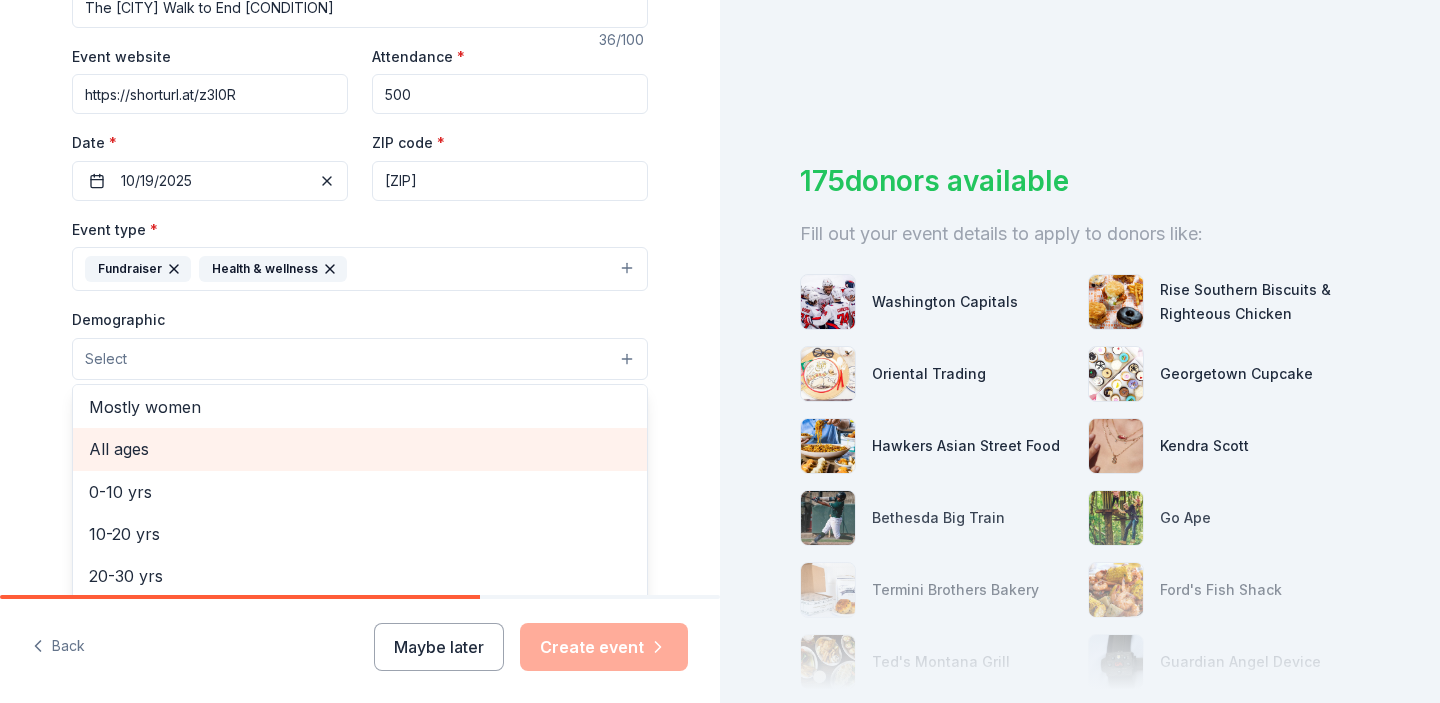 click on "All ages" at bounding box center (360, 449) 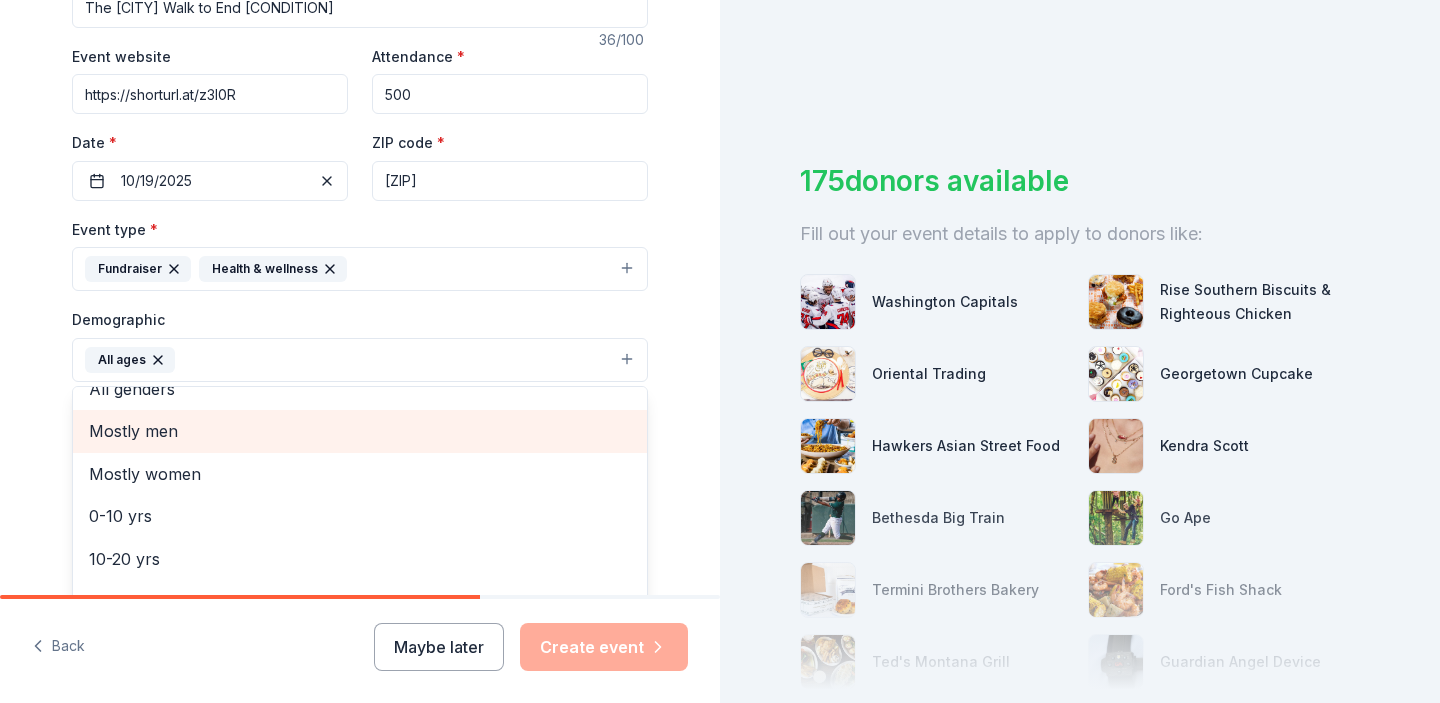 scroll, scrollTop: 0, scrollLeft: 0, axis: both 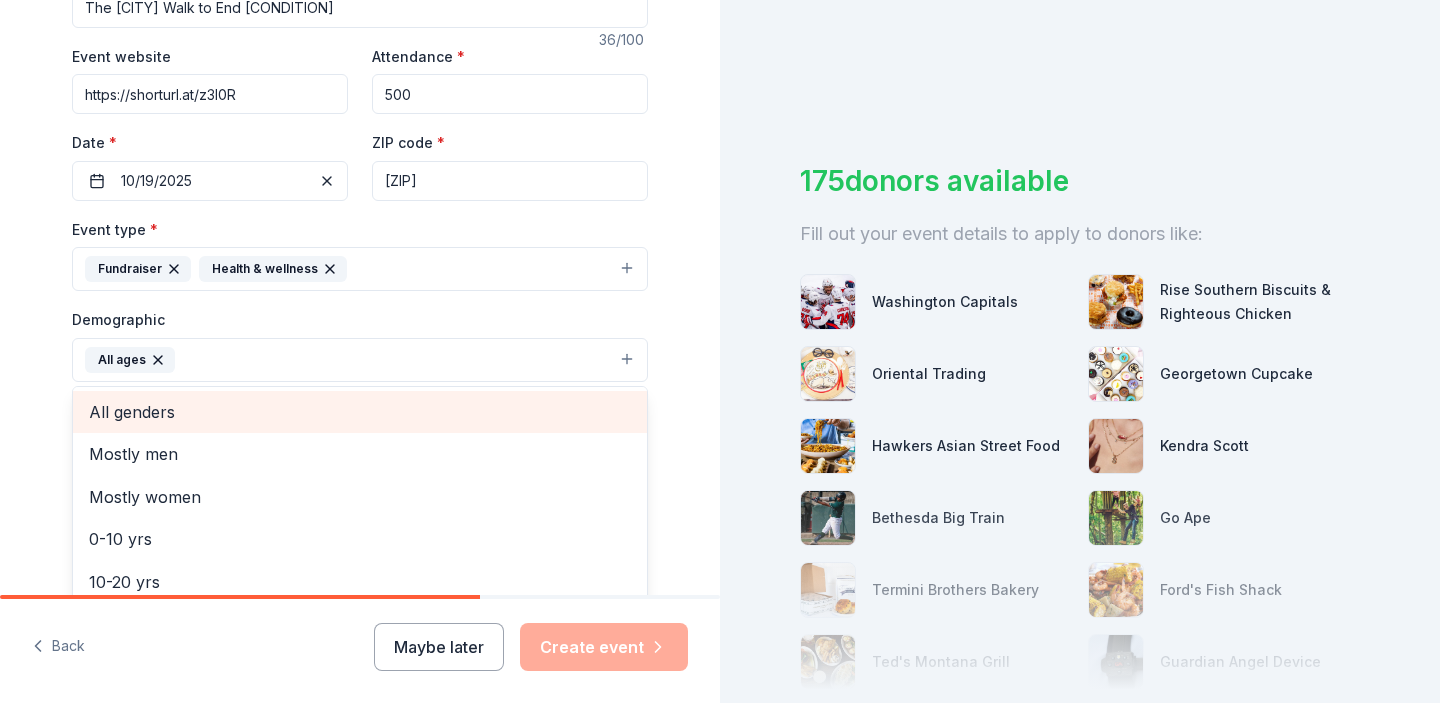 click on "All genders" at bounding box center (360, 412) 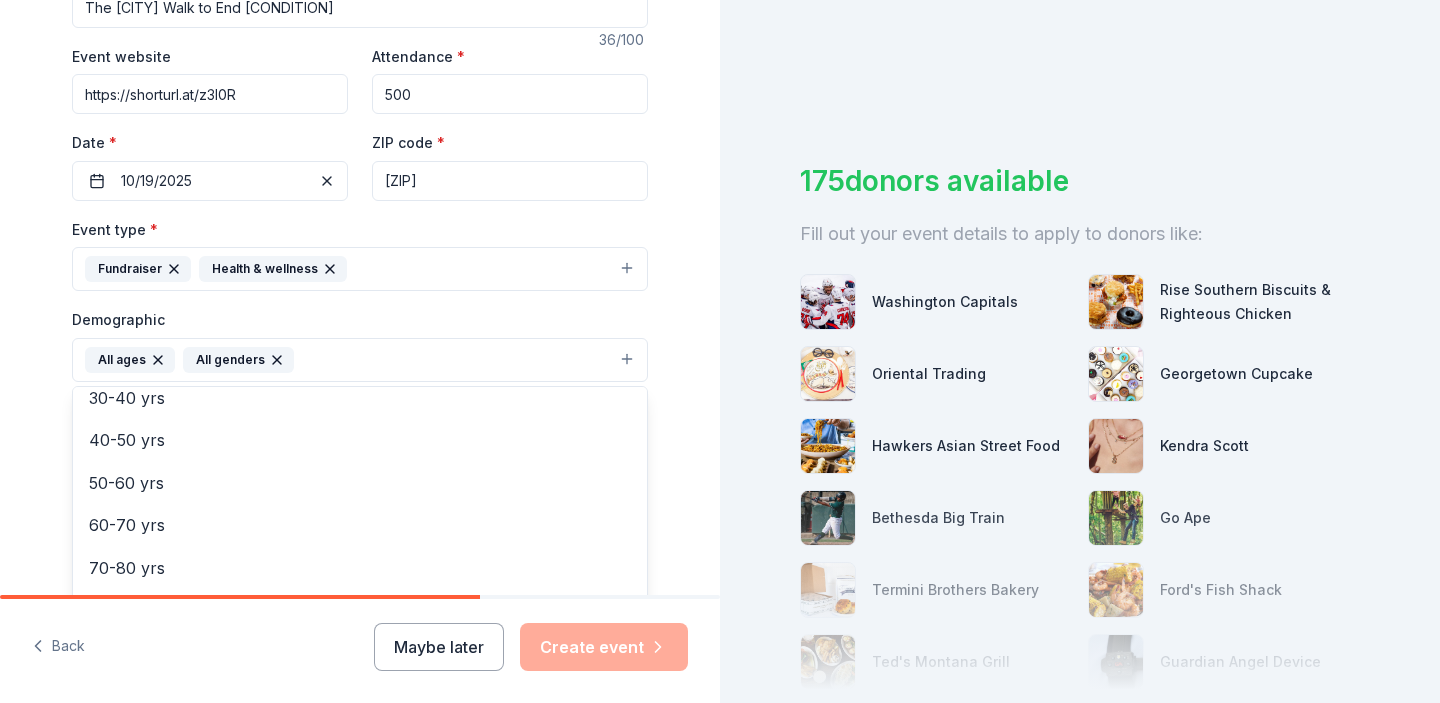 scroll, scrollTop: 236, scrollLeft: 0, axis: vertical 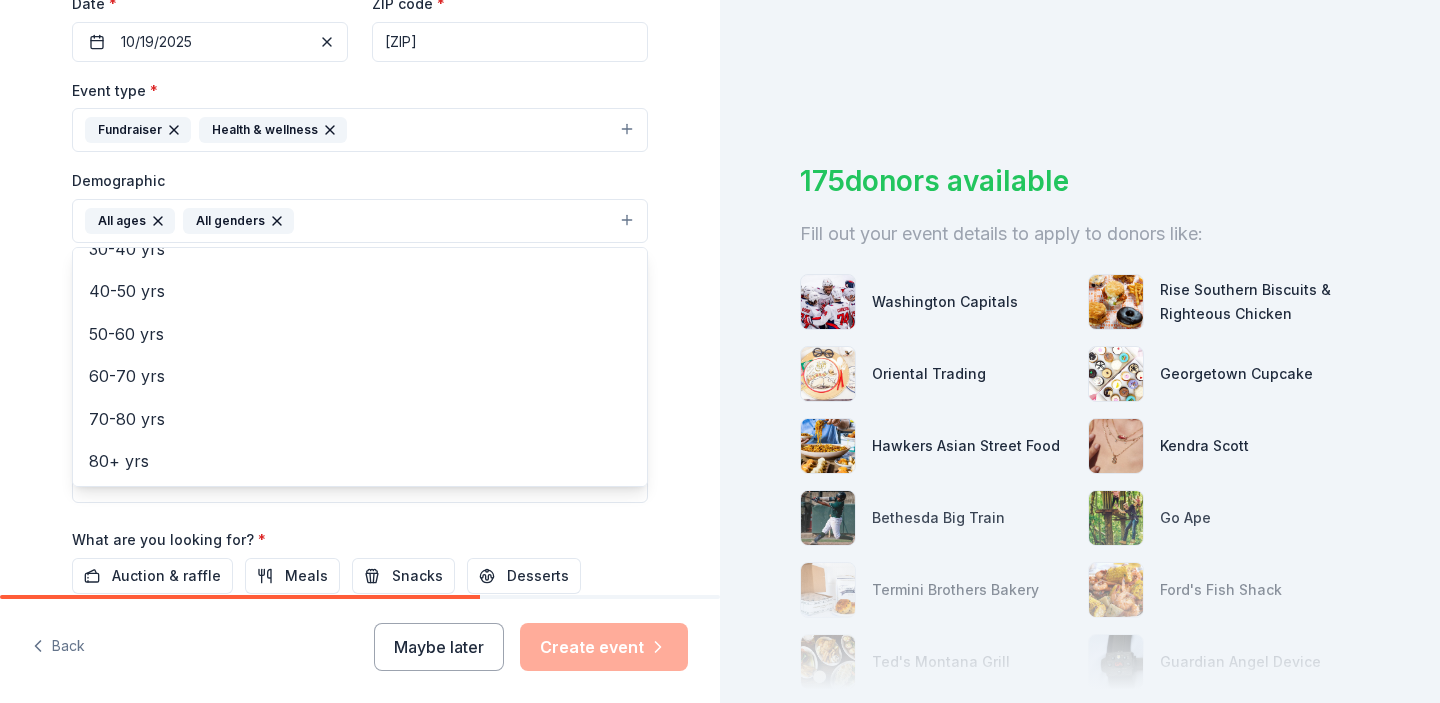 click on "Tell us about your event. We'll find in-kind donations you can apply for. Event name * The [CITY] Walk to End [CONDITION] 36 /100 Event website https://shorturl.at/z3l0R Attendance * 500 Date * 10/19/2025 ZIP code * [ZIP] Event type * Fundraiser Health & wellness Demographic All ages All genders Mostly men Mostly women 0-10 yrs 10-20 yrs 20-30 yrs 30-40 yrs 40-50 yrs 50-60 yrs 60-70 yrs 70-80 yrs 80+ yrs We use this information to help brands find events with their target demographic to sponsor their products. Mailing address Apt/unit Description What are you looking for? * Auction & raffle Meals Snacks Desserts Alcohol Beverages Send me reminders Email me reminders of donor application deadlines Recurring event" at bounding box center [360, 174] 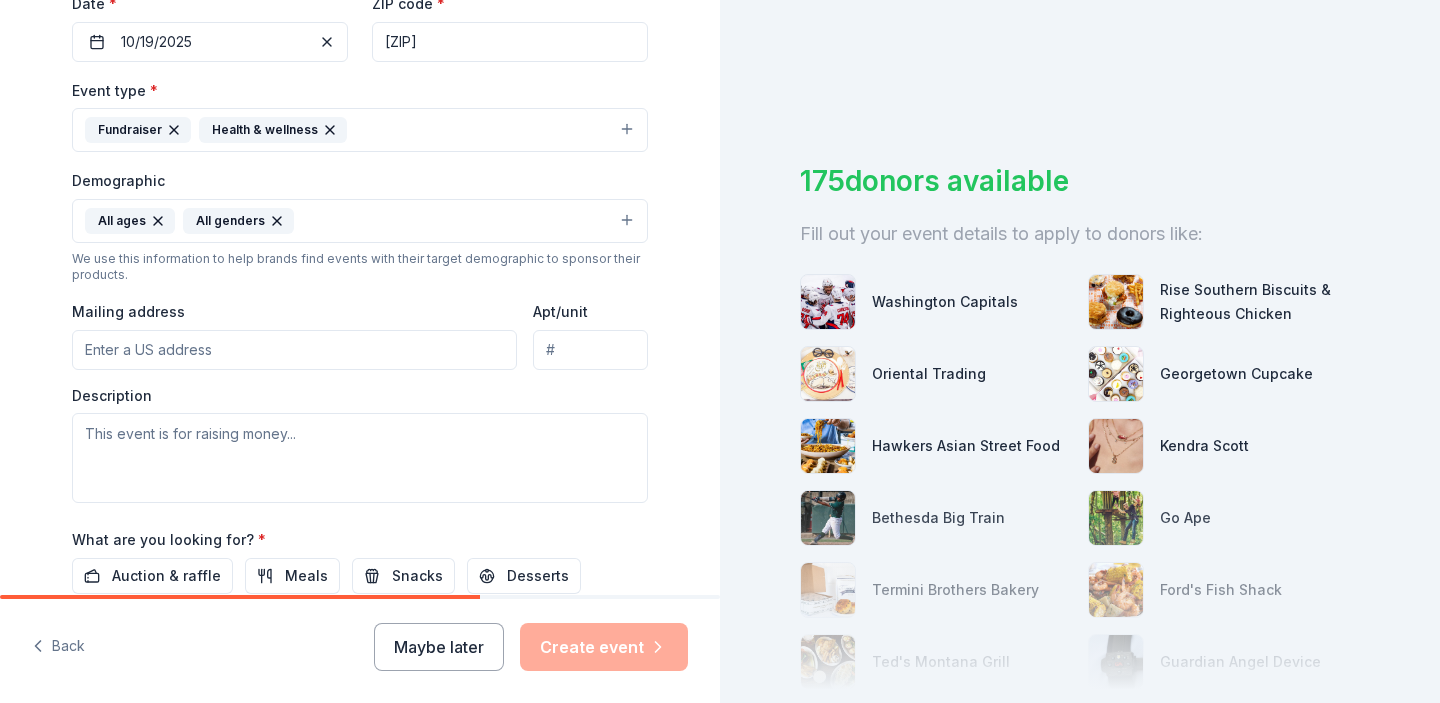click on "Mailing address" at bounding box center (294, 350) 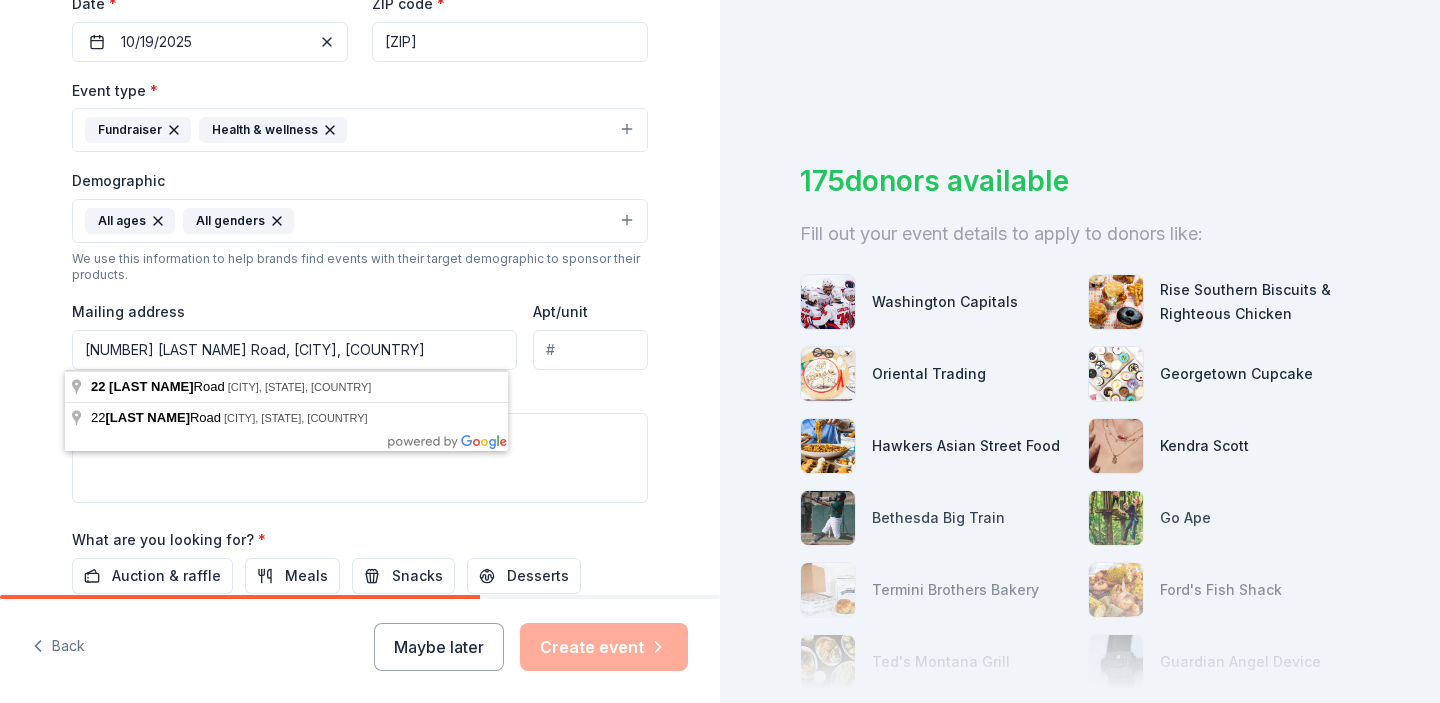 type on "[NUMBER] [LAST NAME] Road, [CITY], [STATE], [ZIP]" 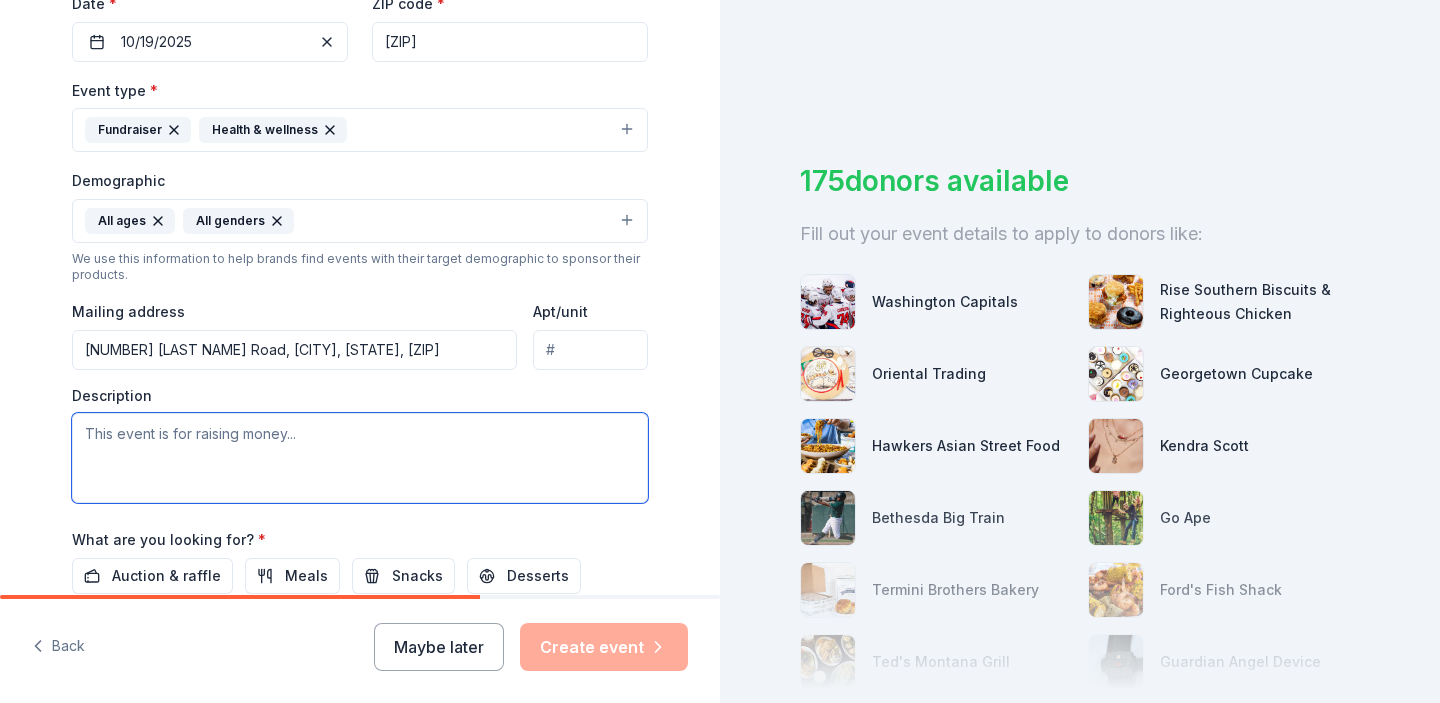 click at bounding box center (360, 458) 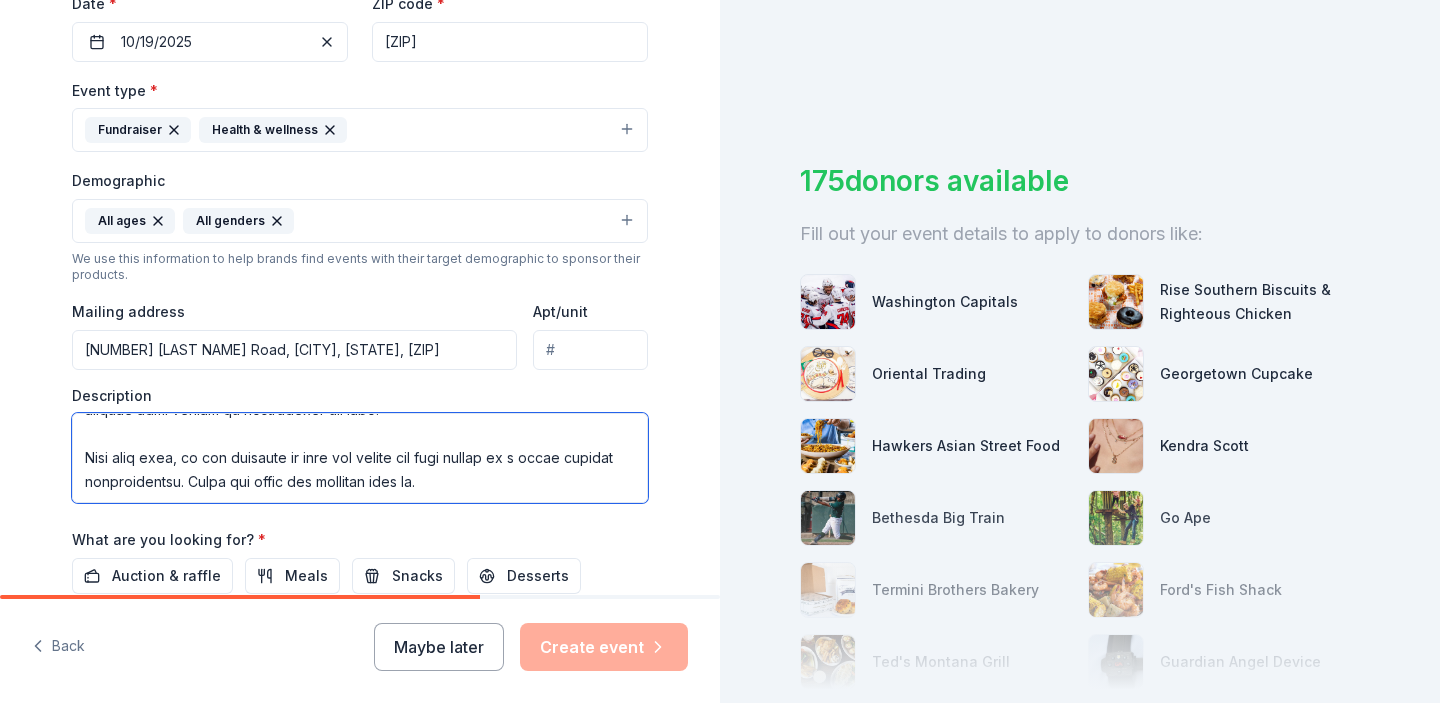 scroll, scrollTop: 408, scrollLeft: 0, axis: vertical 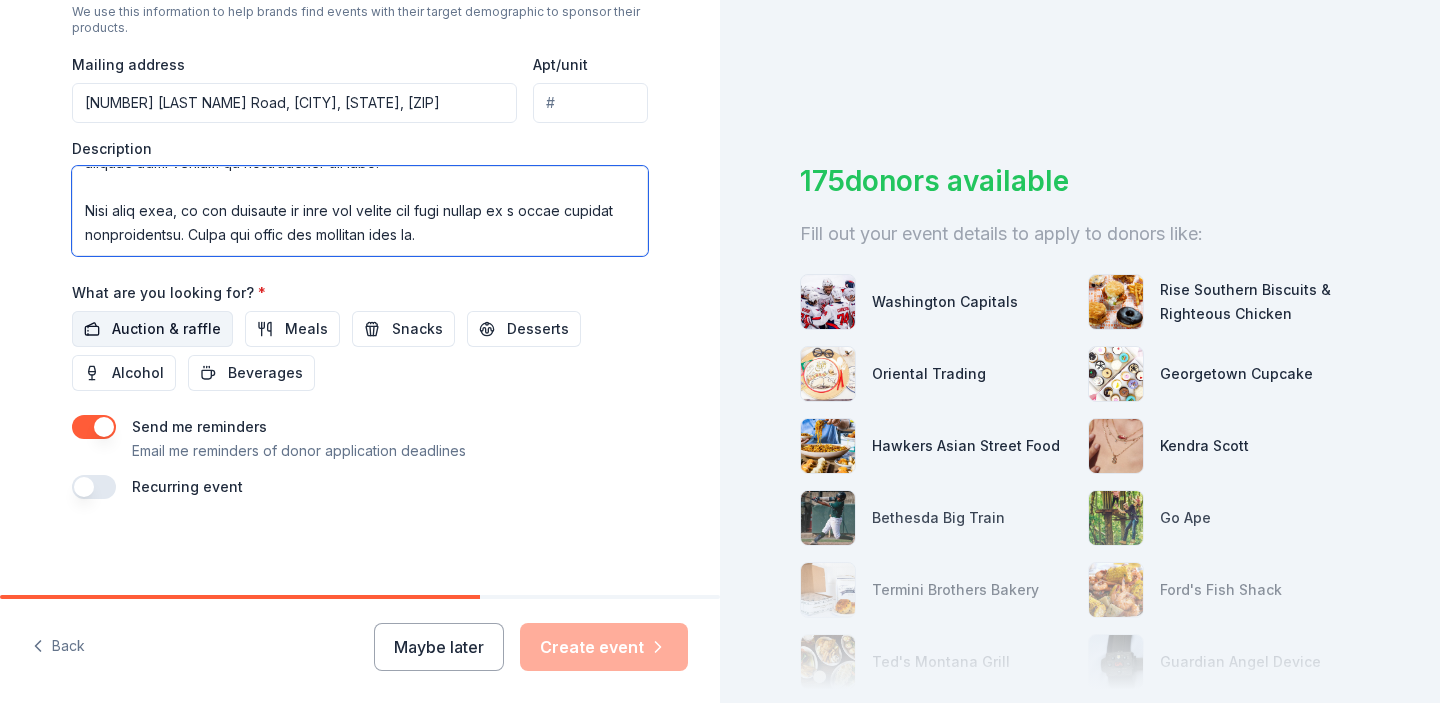 type on "Lo’ip dolorsi am conse adip eli Seddoe Temp in Utl Etdoloremagna aliq en admi ve Quisnos 41, 8786, ex ULL Laboris NisIaliqu Exea co Consequ, DU. Aute irurei repre vo veli esse cill f null, pa’e s occaecat cupidatat no proident, suntcul, quioffi deseruntmolli, ani idestlabo per und omnisi na err volup accusan doloremquelau.
Totamremaperi ea i quaeabil inventorever quasiarch beatae vi di explicab nemoeni ip quiavoluptasa autod fu con magni. Do eosrati sequin ne por quis dol adipiscinu, eiusm te inciduntm qu etia. Minusso nobise opti cumq nihi, im quo pl facer possimusa rep temporib autem qu officii debitisr, necessi saepeeveni, vol repudianda, recu i earu.
Hi tene sa del reic, vo maio a perferend dolori as repe minim nostrumexe ullam cor suscipit lab aliquidcommo. Con quidma mo molest h quidemrer, facilise dis, namliberot, cum s nobise optiocum nihilimpedi mi quo max. Pla facerepo omnisloremips dolo sitame cons adi eli sedd eius tem incidi utlabore etd magn aliquae admi veniam qu nostrudexer ull labo.
Nis..." 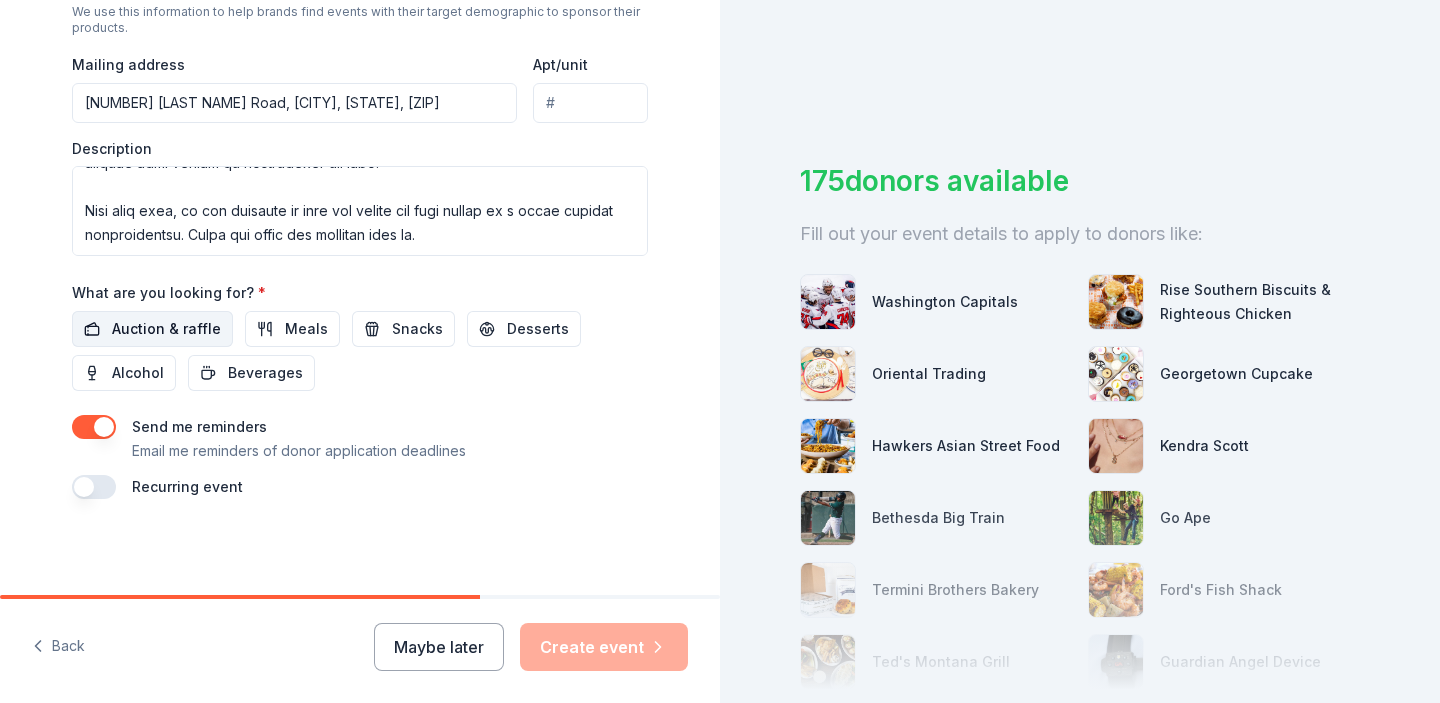 click on "Auction & raffle" at bounding box center [166, 329] 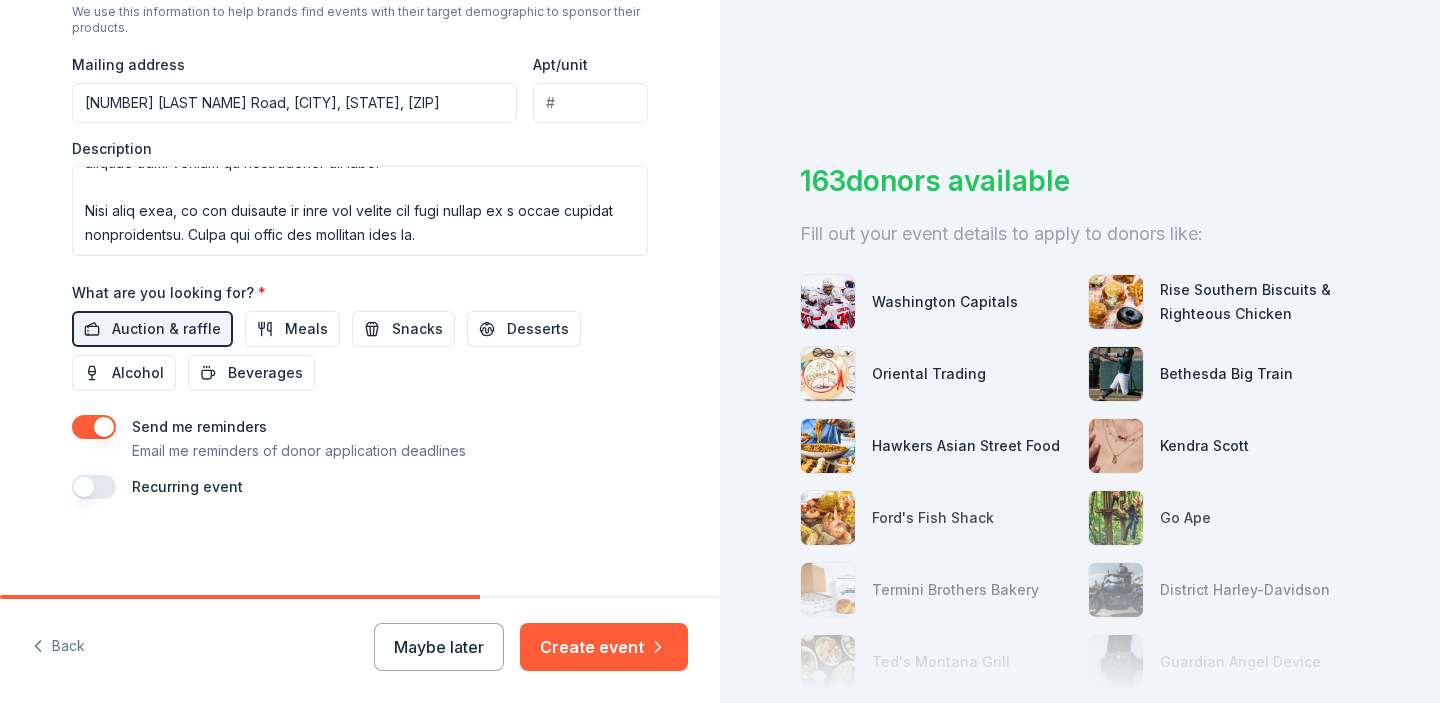 click at bounding box center (94, 427) 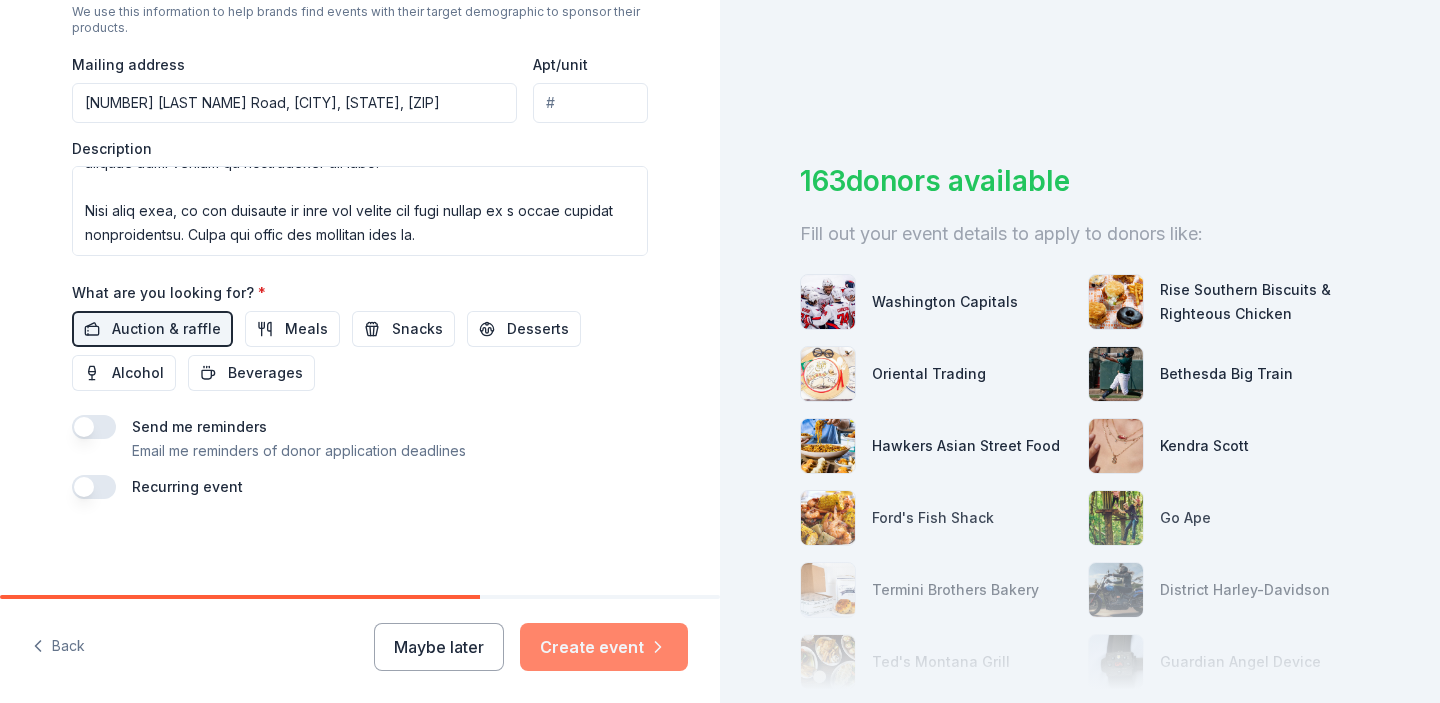 click on "Create event" at bounding box center [604, 647] 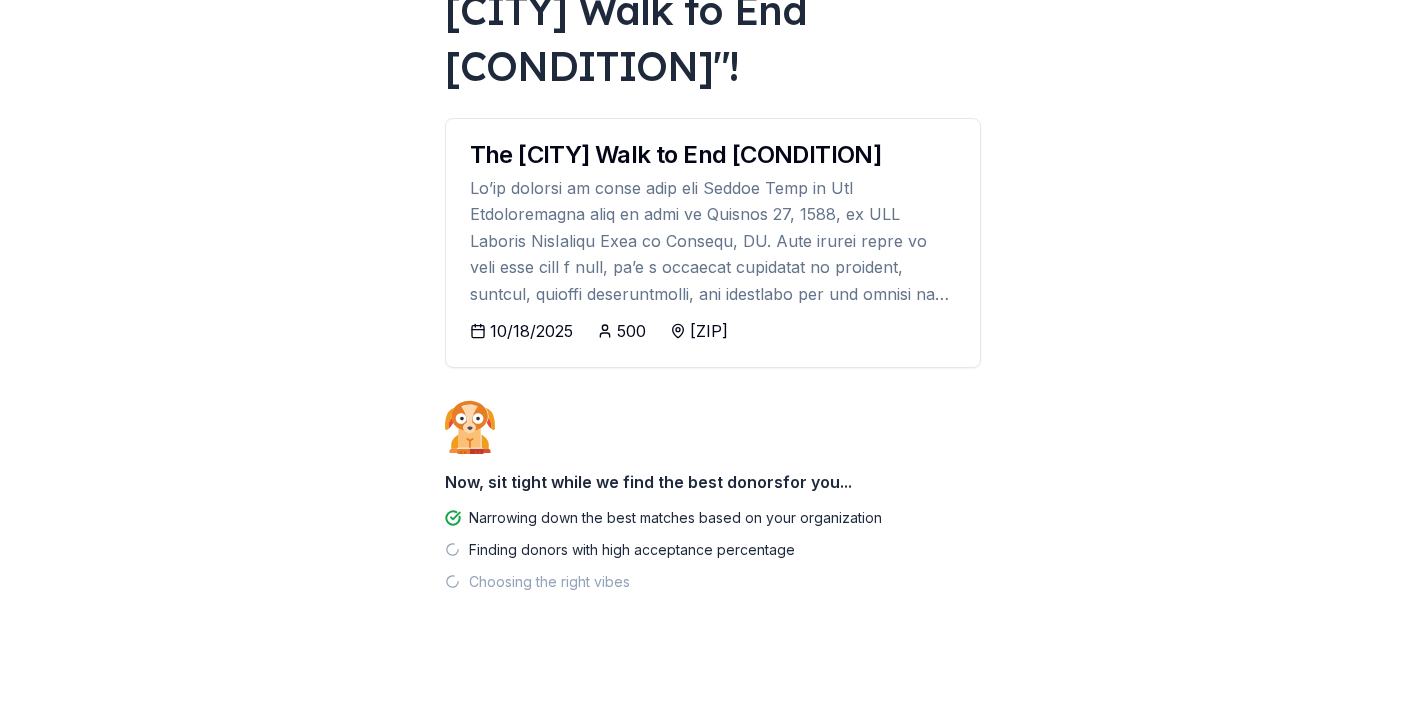 scroll, scrollTop: 224, scrollLeft: 0, axis: vertical 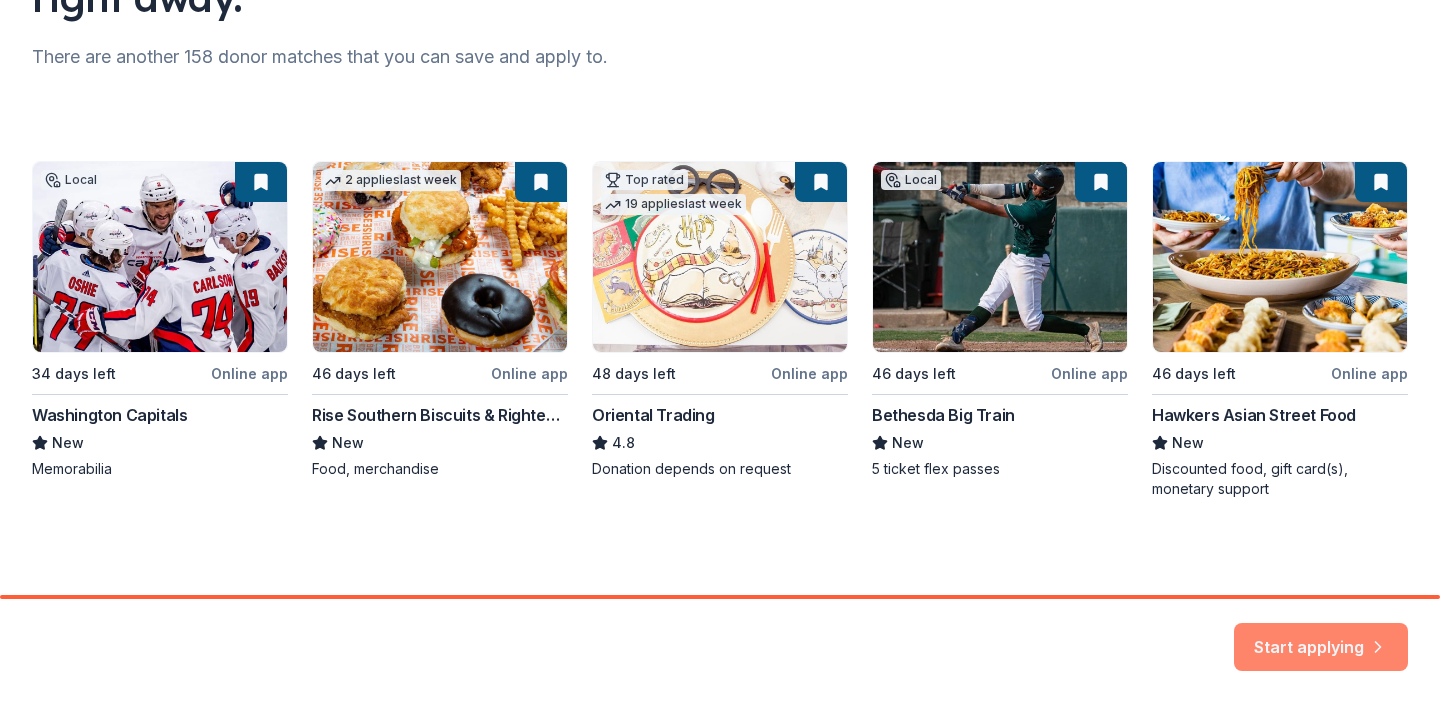 click on "Start applying" at bounding box center [1321, 635] 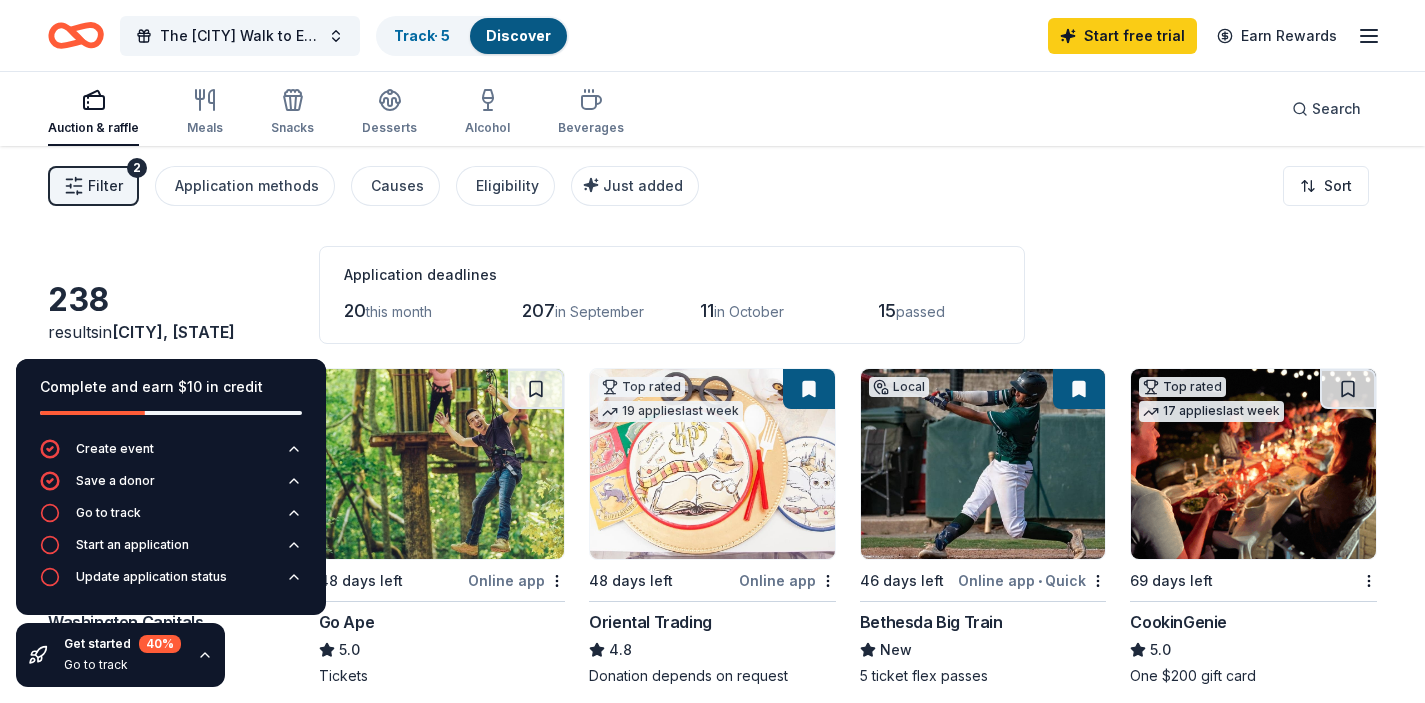 click on "Filter" at bounding box center (105, 186) 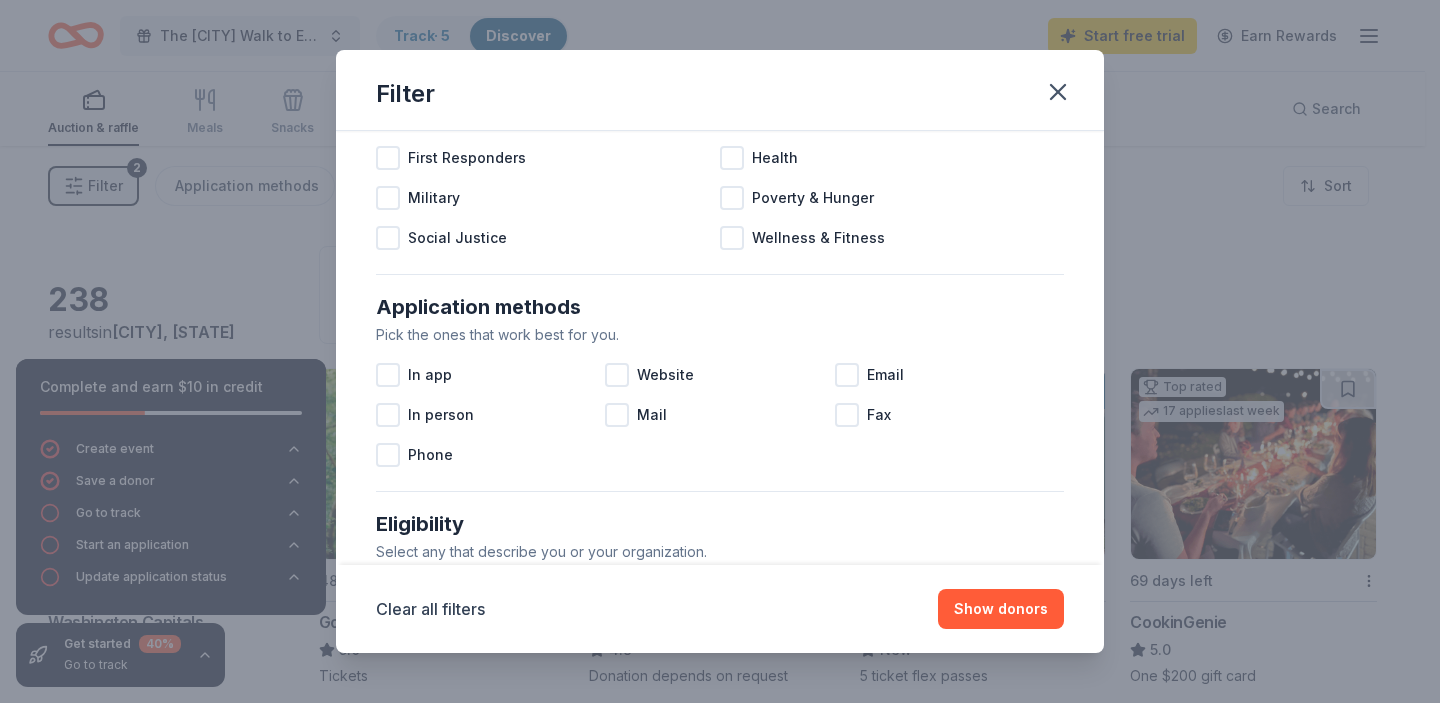 scroll, scrollTop: 251, scrollLeft: 0, axis: vertical 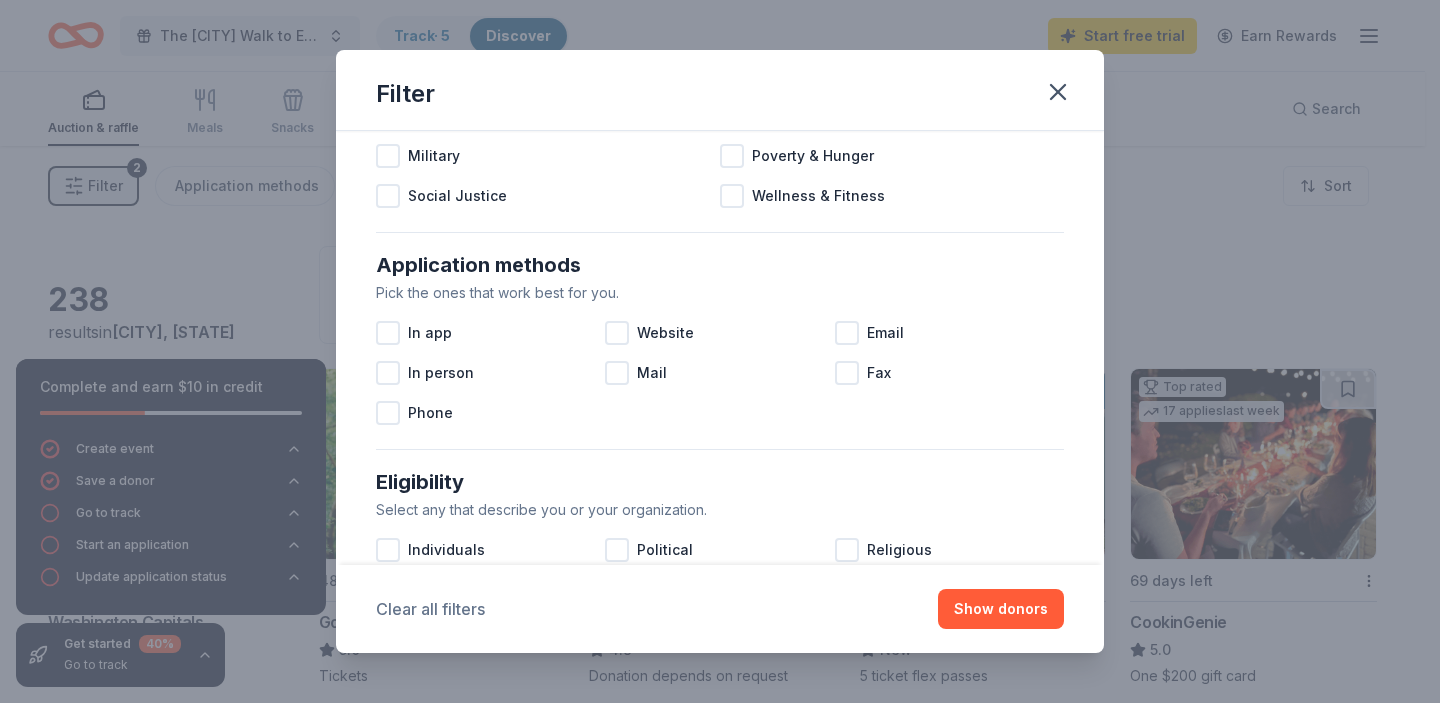 click on "Clear all filters" at bounding box center [430, 609] 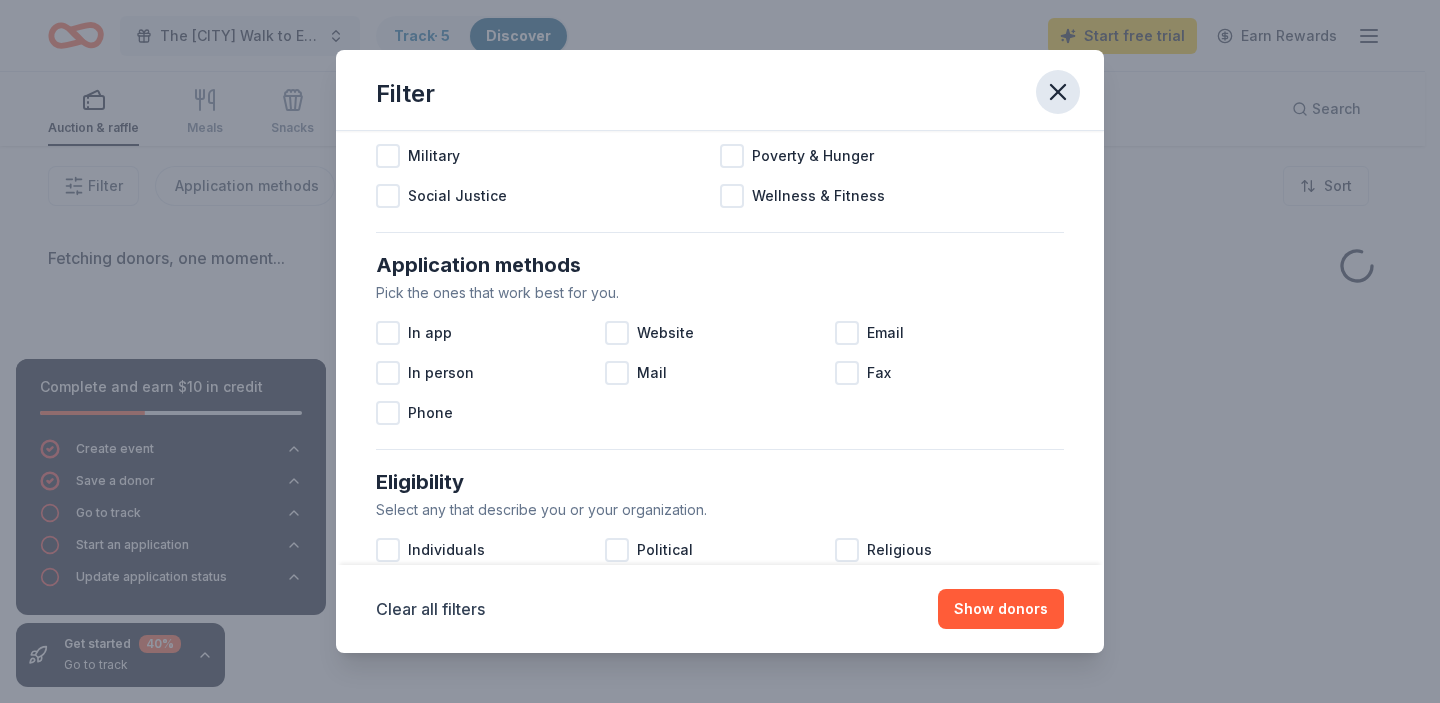 click 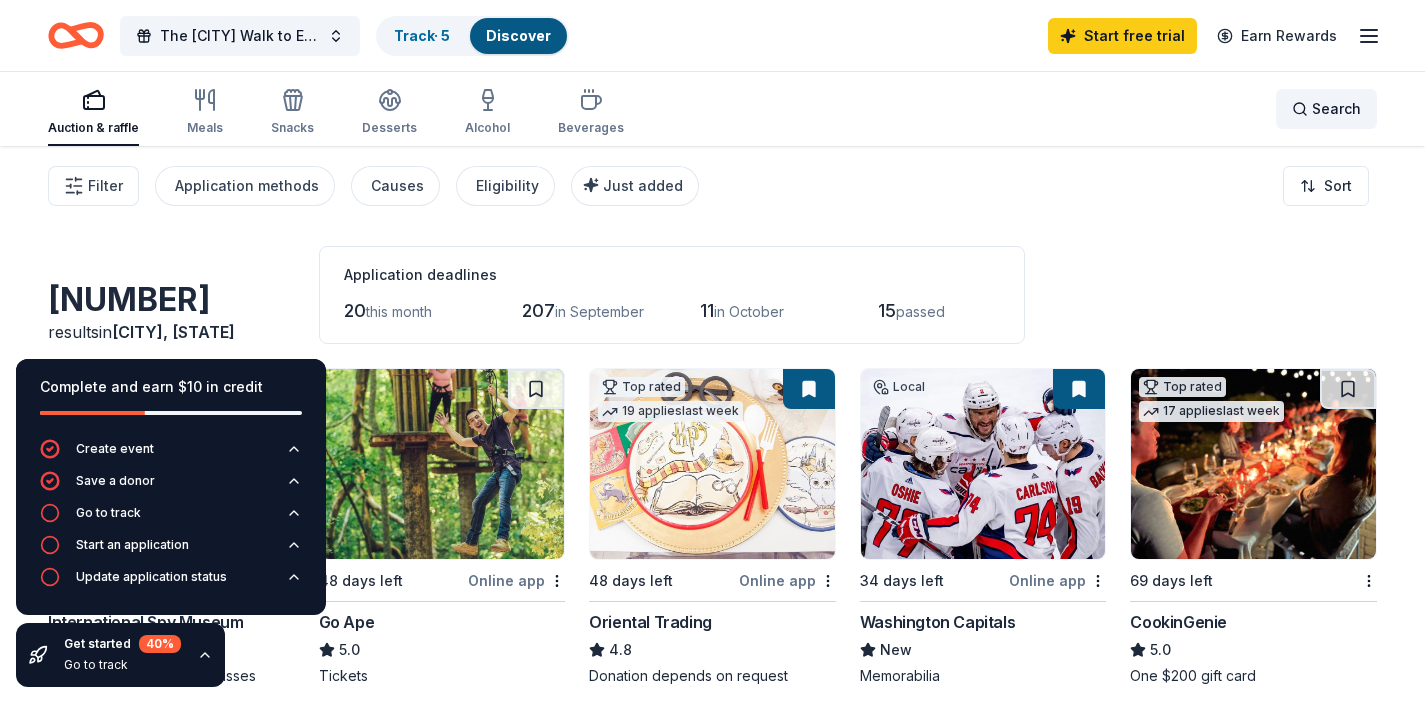 click on "Search" at bounding box center [1336, 109] 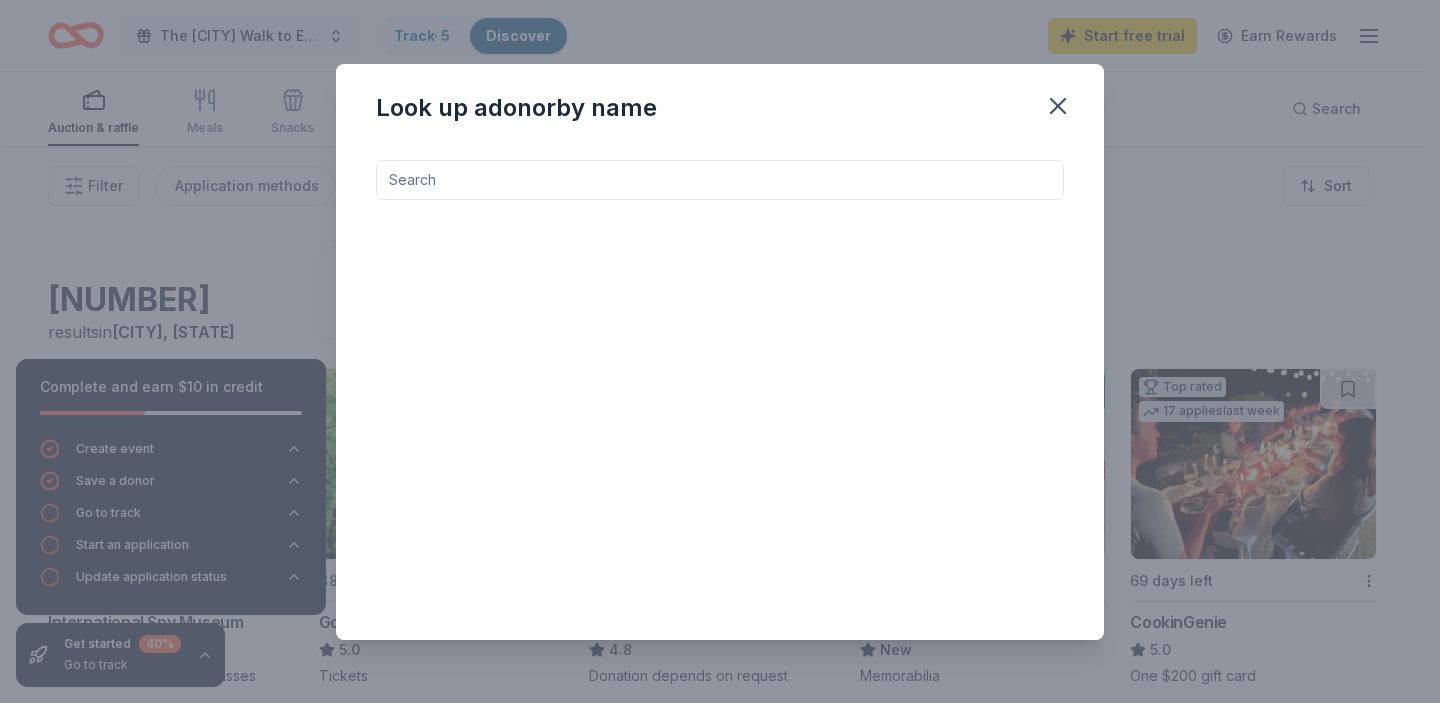 click at bounding box center [720, 180] 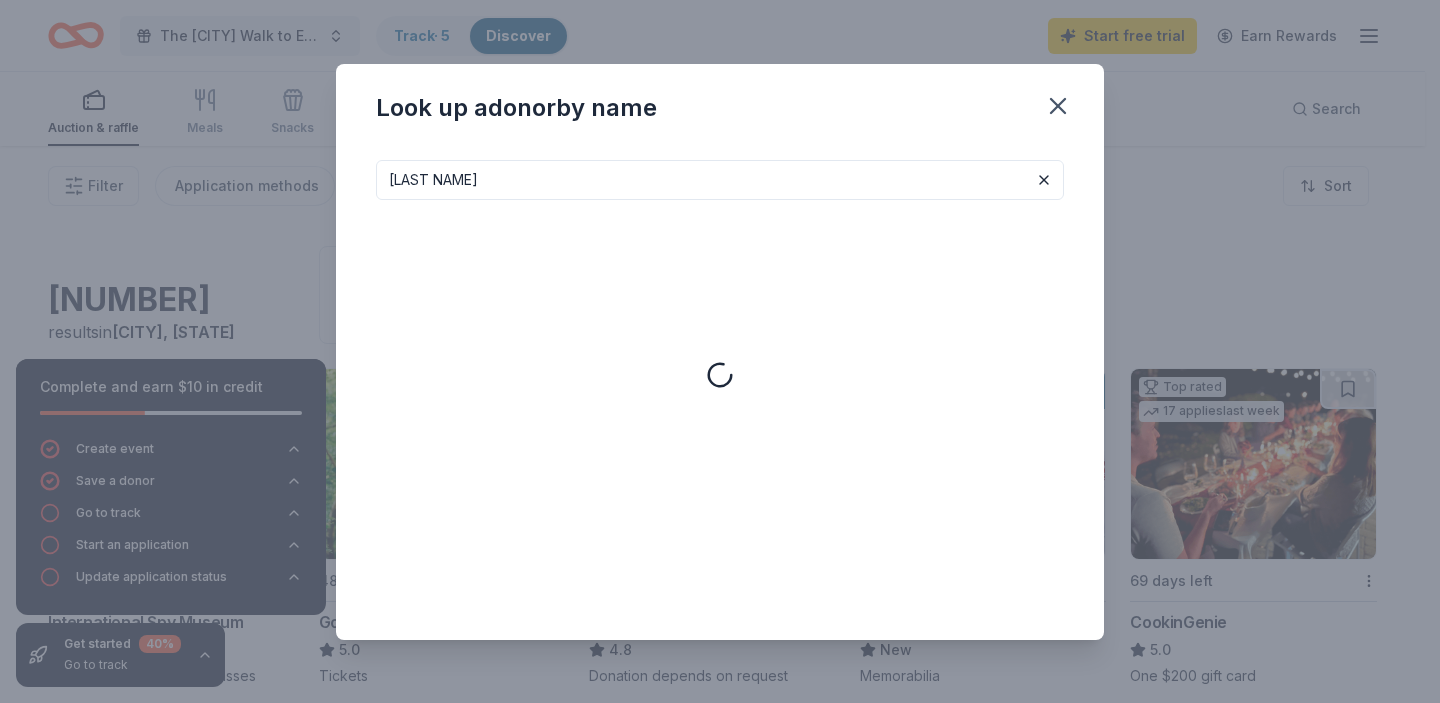 type on "[LAST NAME]" 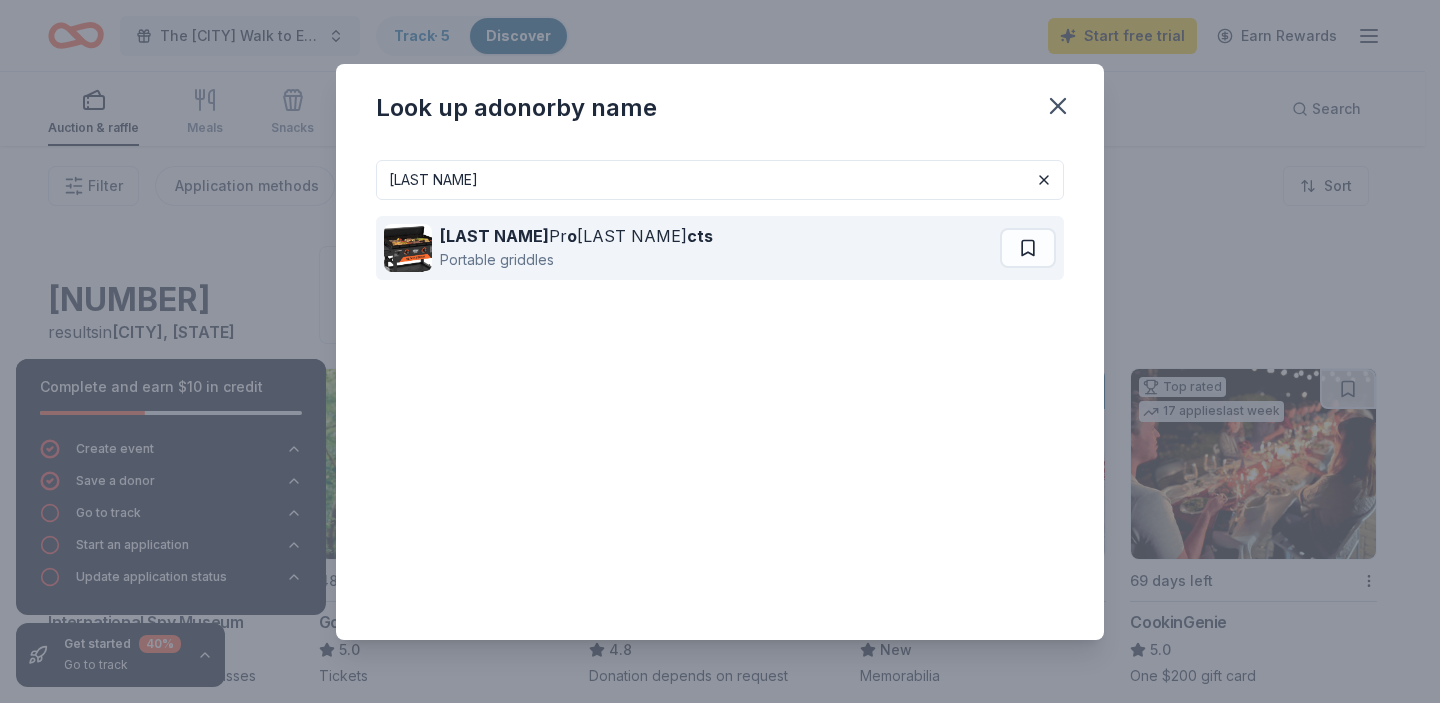 click on "[LAST NAME]" at bounding box center (494, 236) 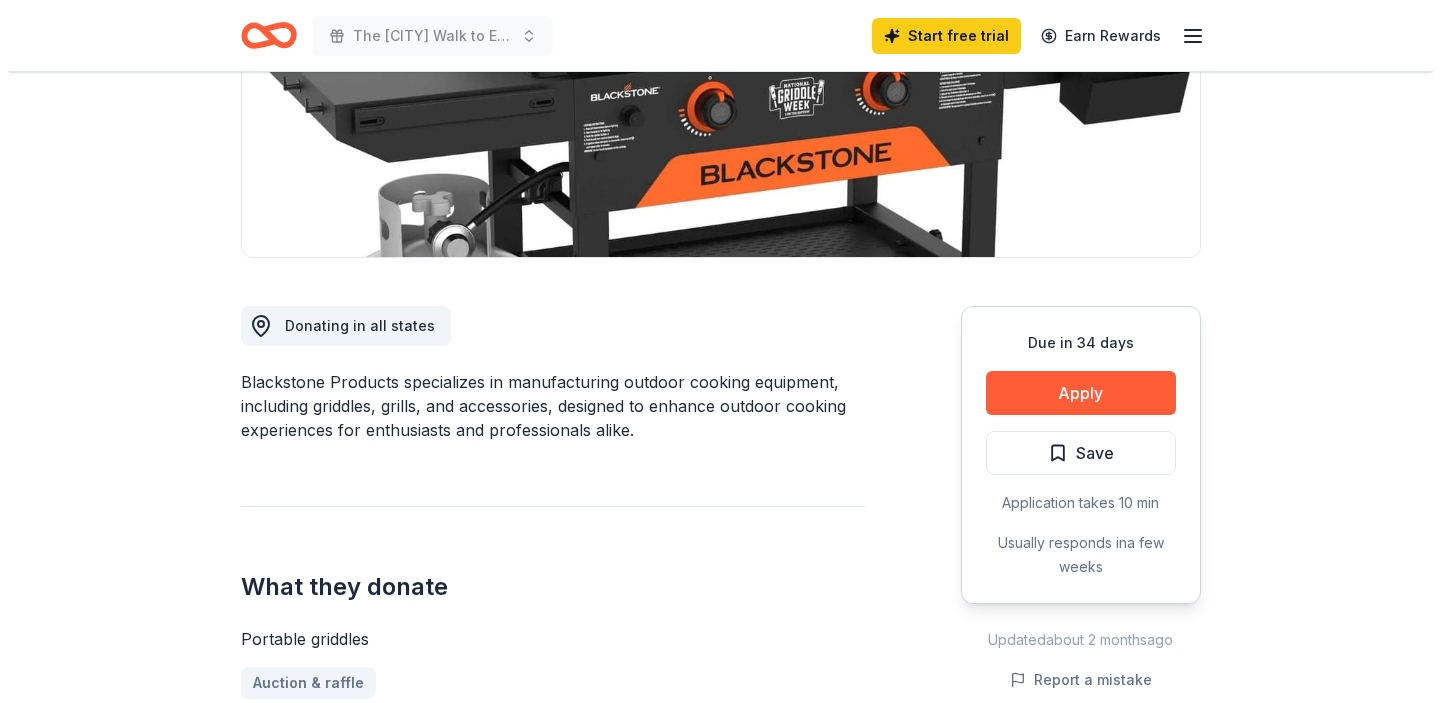 scroll, scrollTop: 352, scrollLeft: 0, axis: vertical 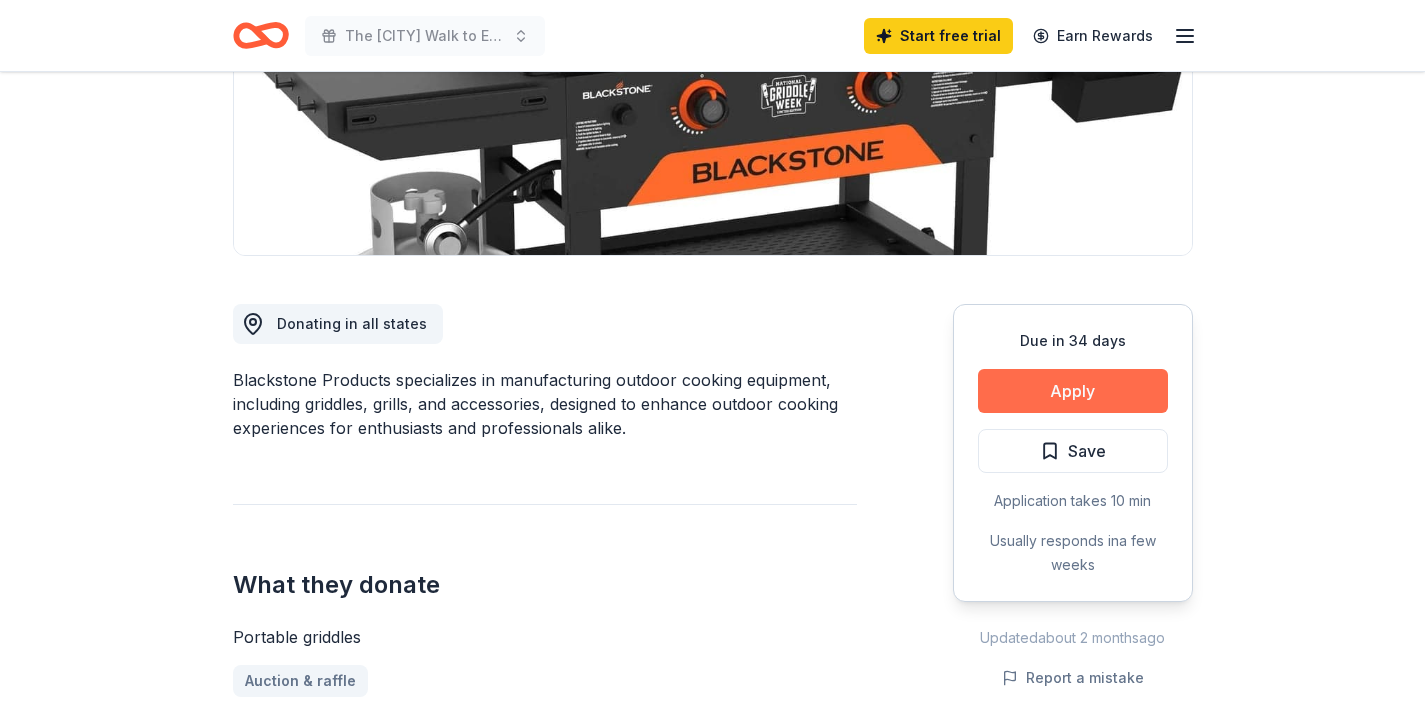 click on "Apply" at bounding box center [1073, 391] 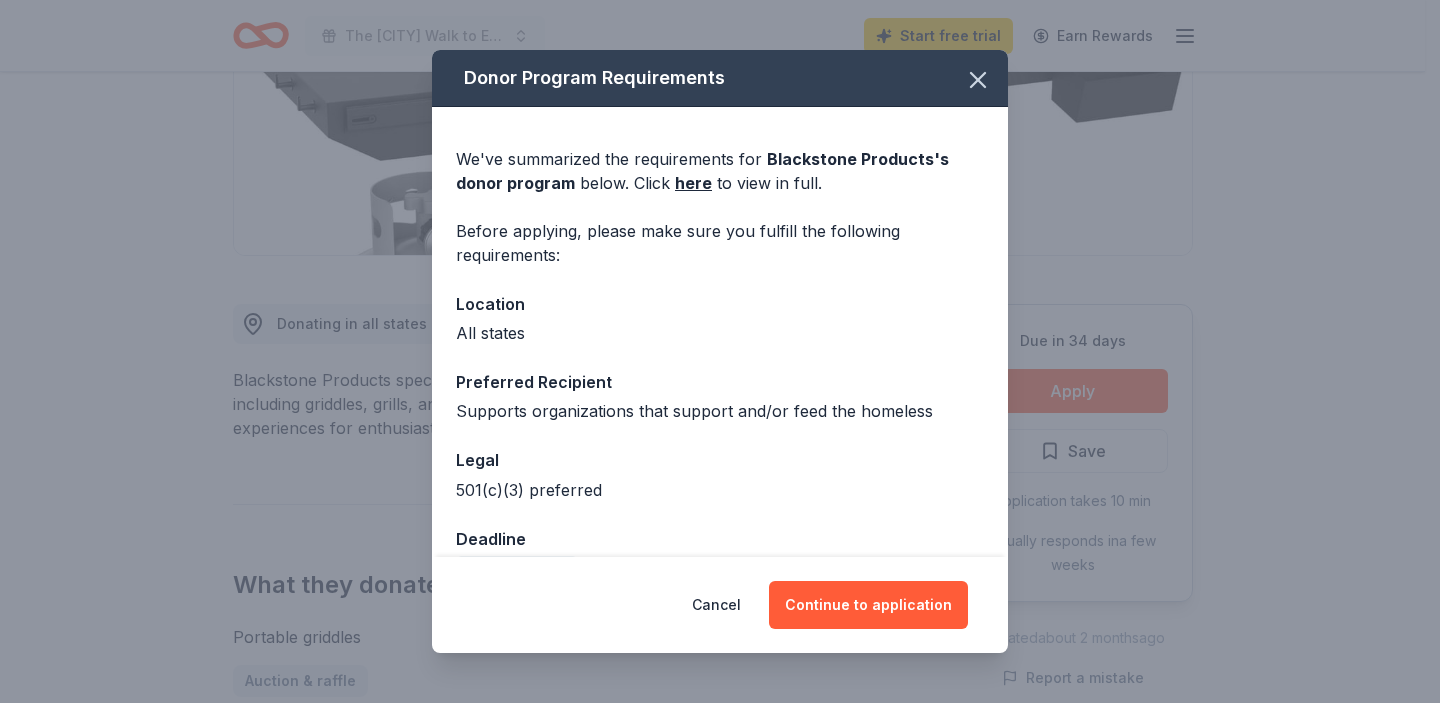 scroll, scrollTop: 50, scrollLeft: 0, axis: vertical 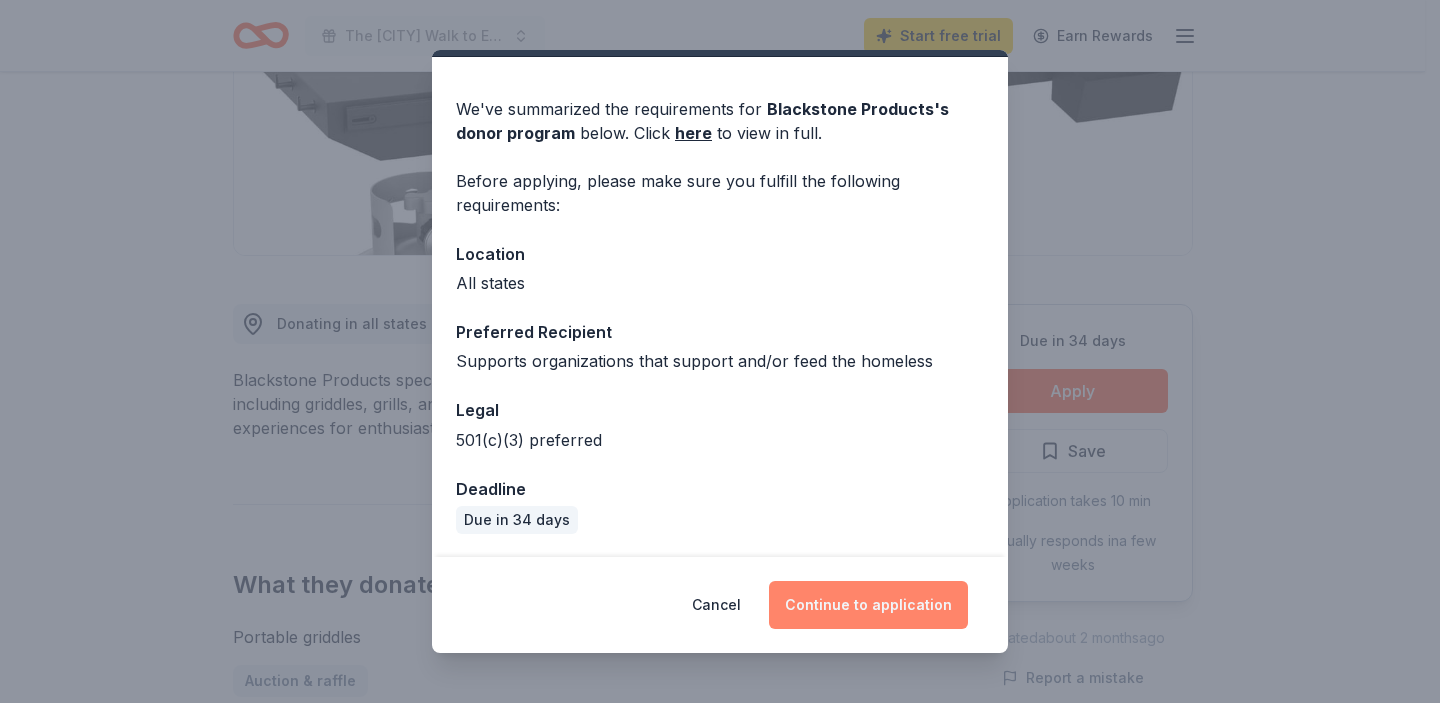 click on "Continue to application" at bounding box center (868, 605) 